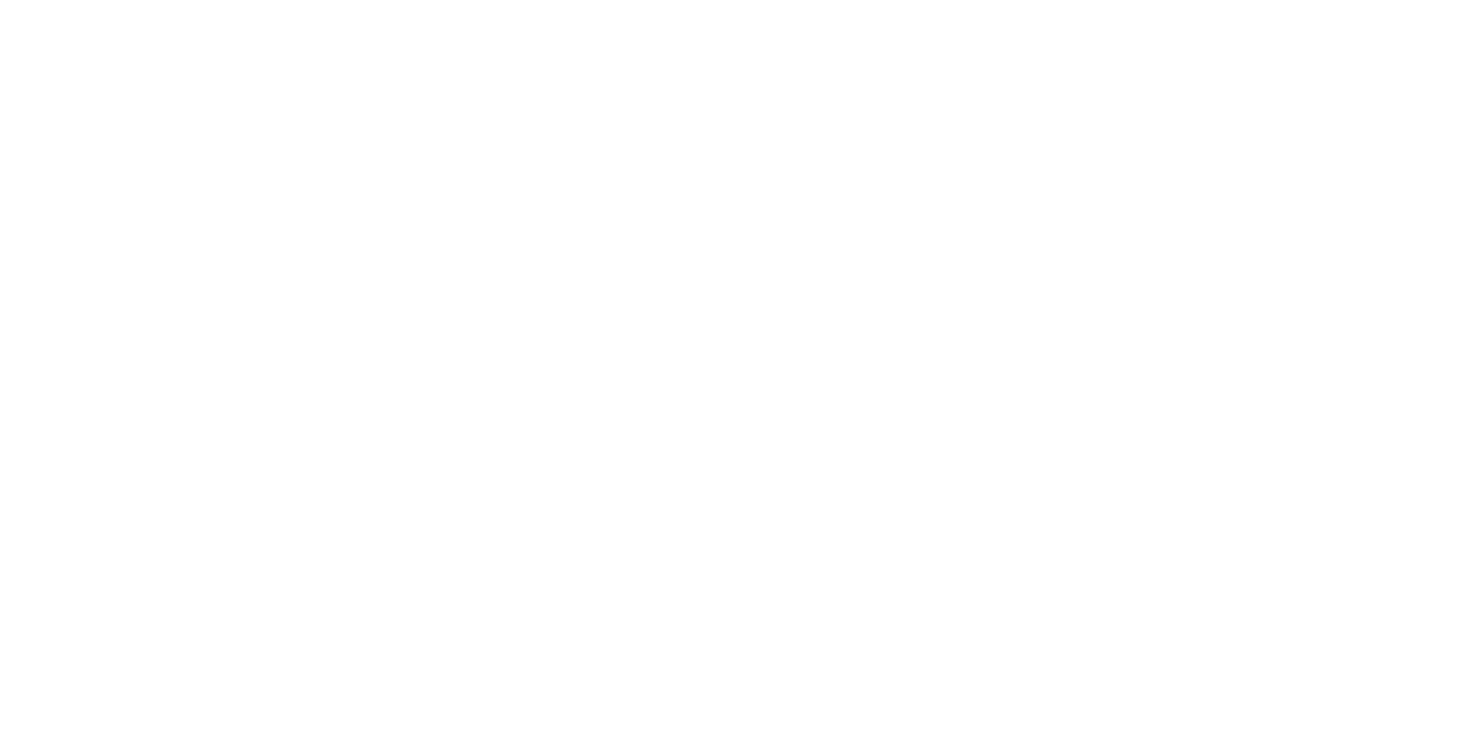 scroll, scrollTop: 0, scrollLeft: 0, axis: both 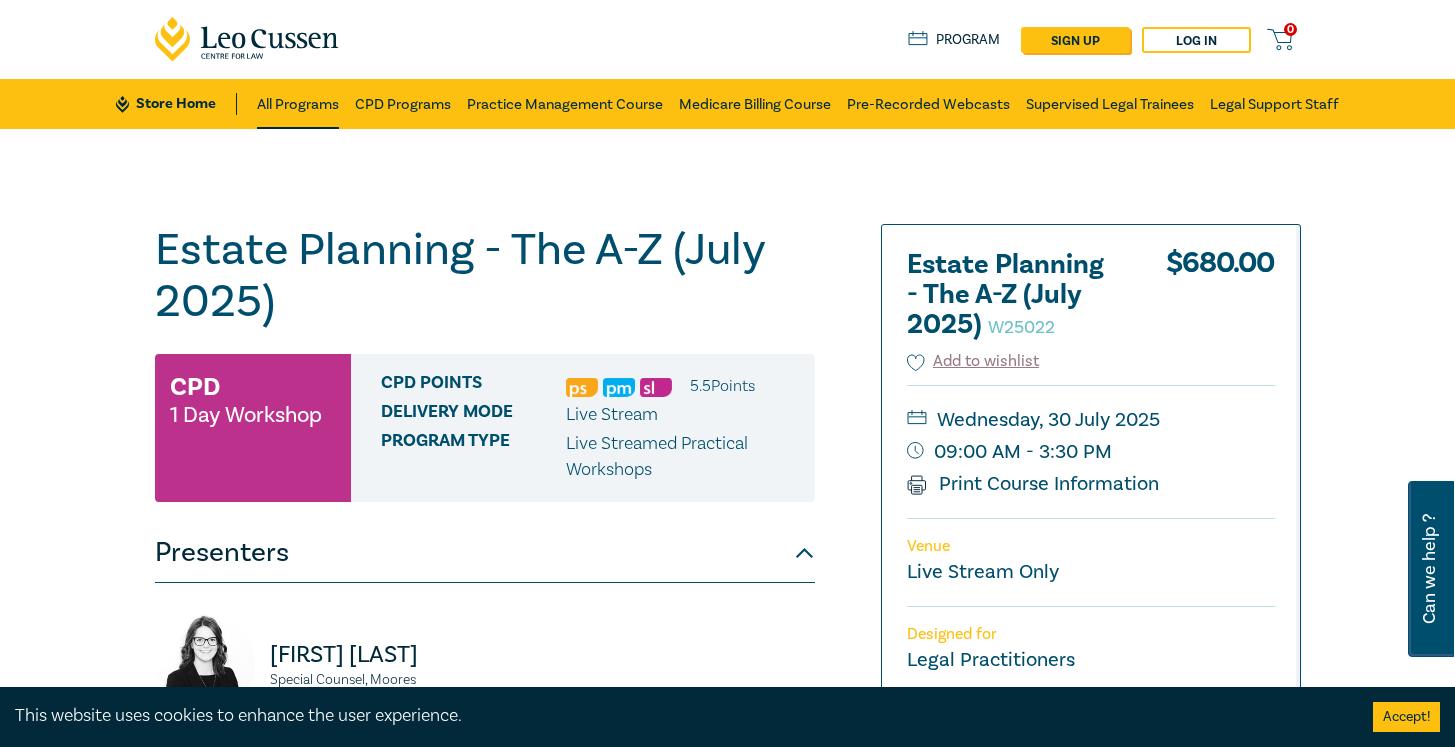 click on "All Programs" at bounding box center [298, 104] 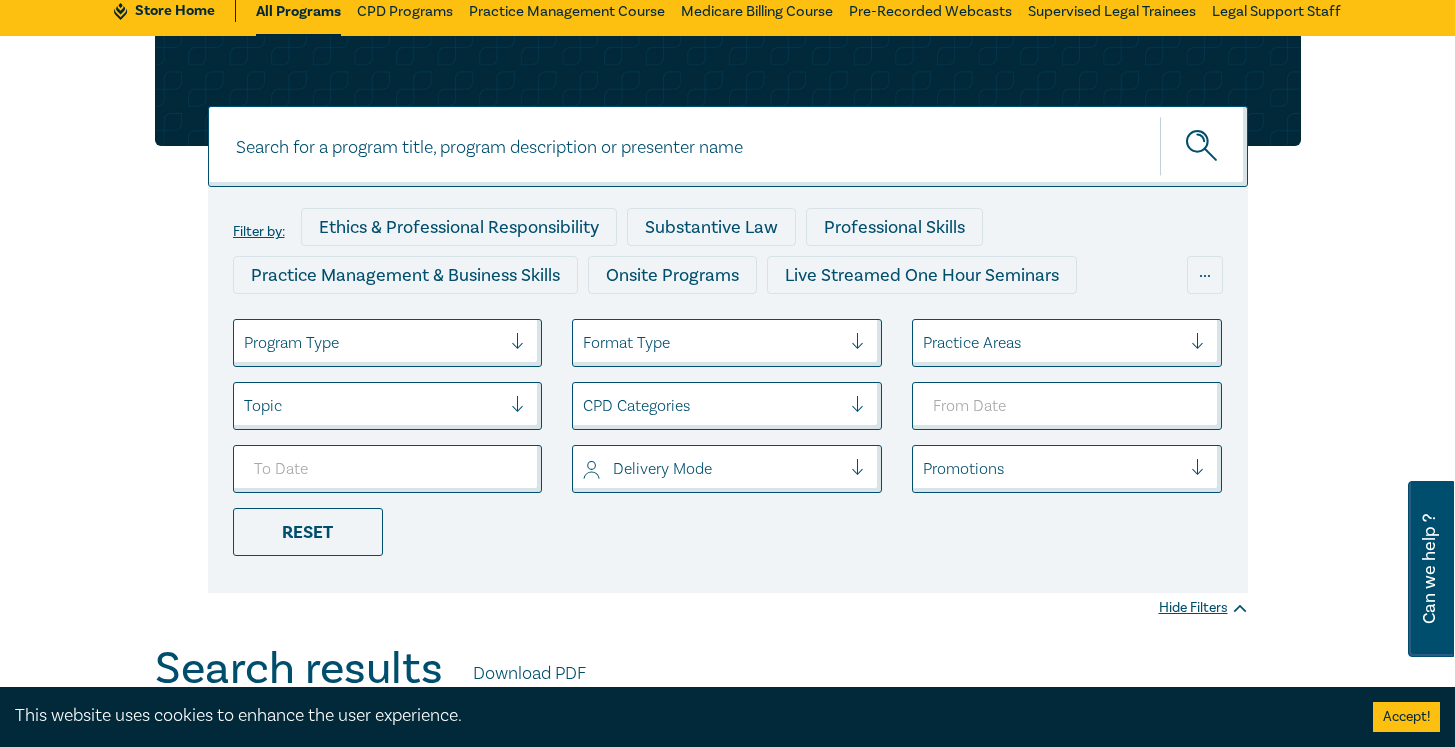 scroll, scrollTop: 95, scrollLeft: 0, axis: vertical 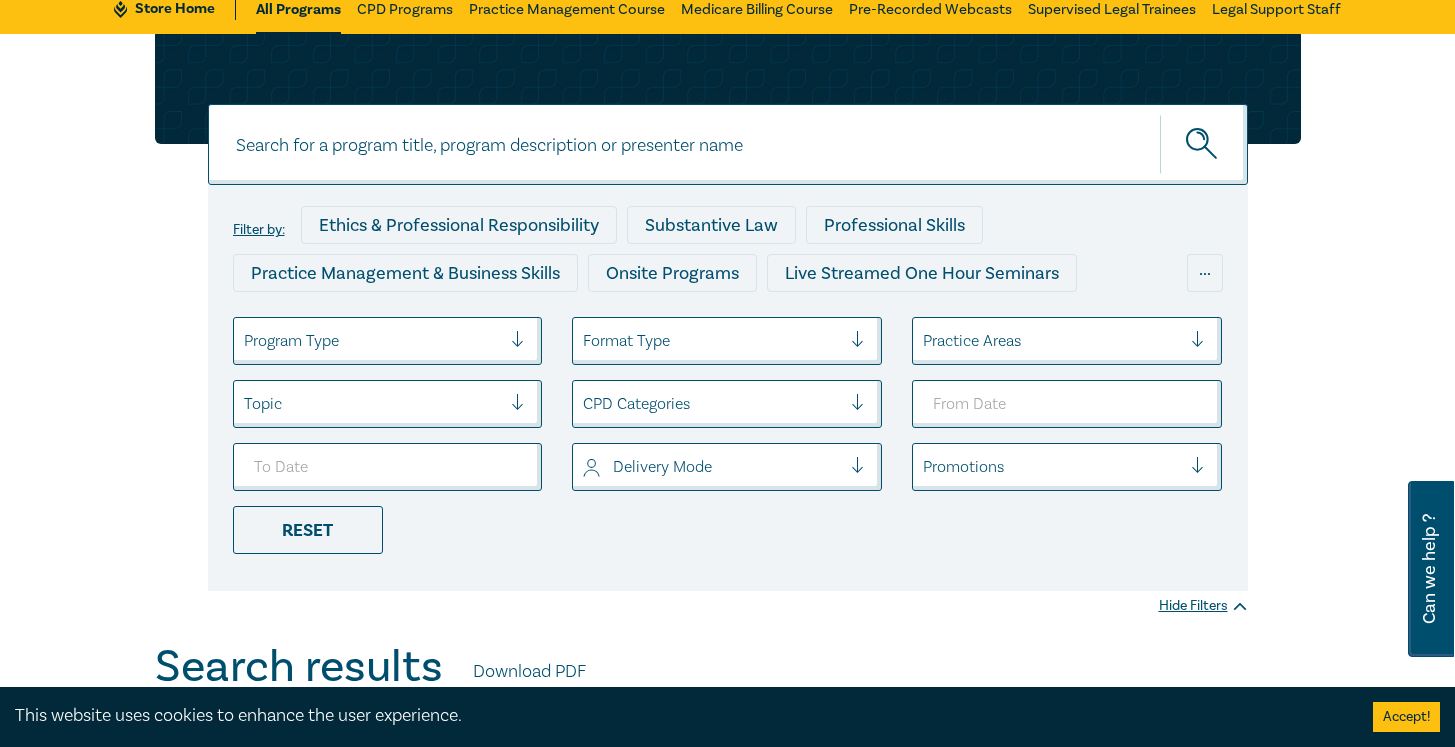 click on "Practice Areas" at bounding box center (1067, 341) 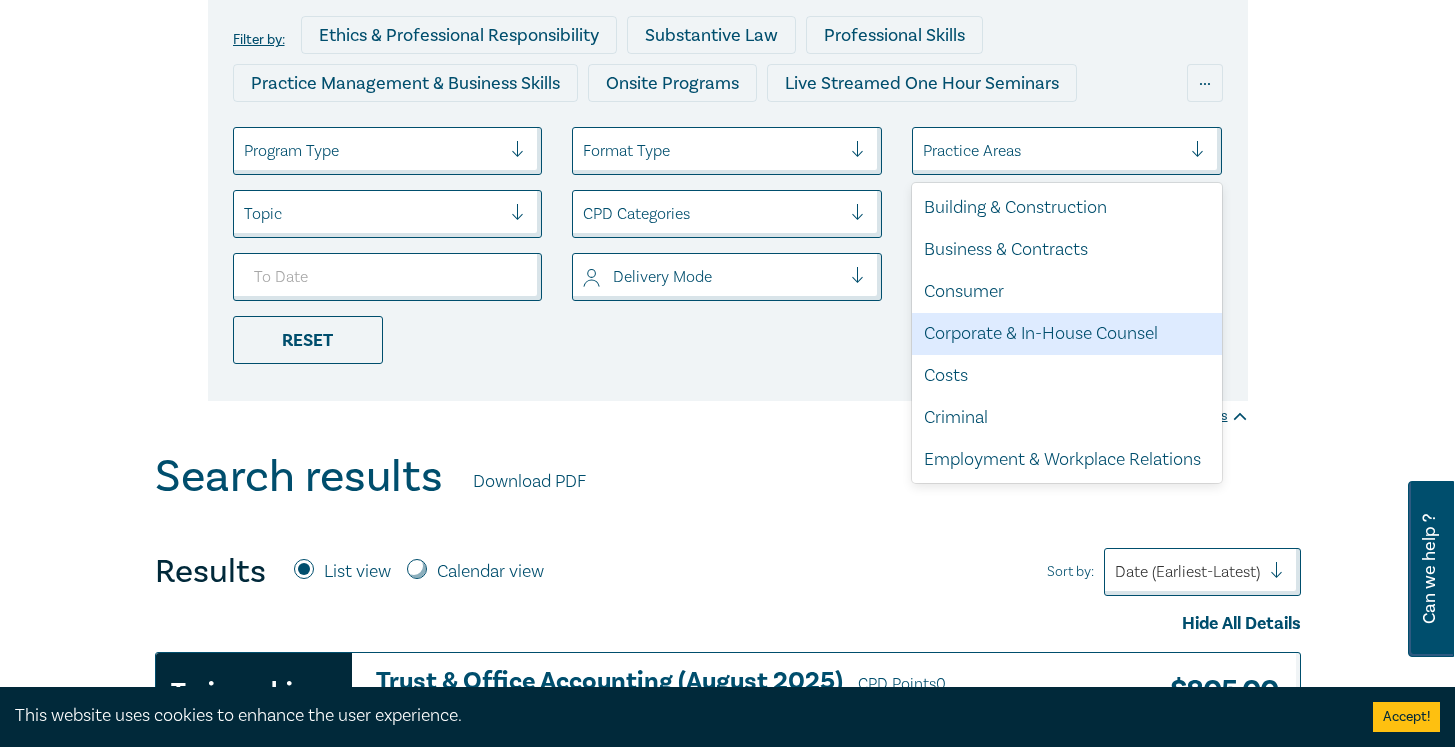 scroll, scrollTop: 297, scrollLeft: 0, axis: vertical 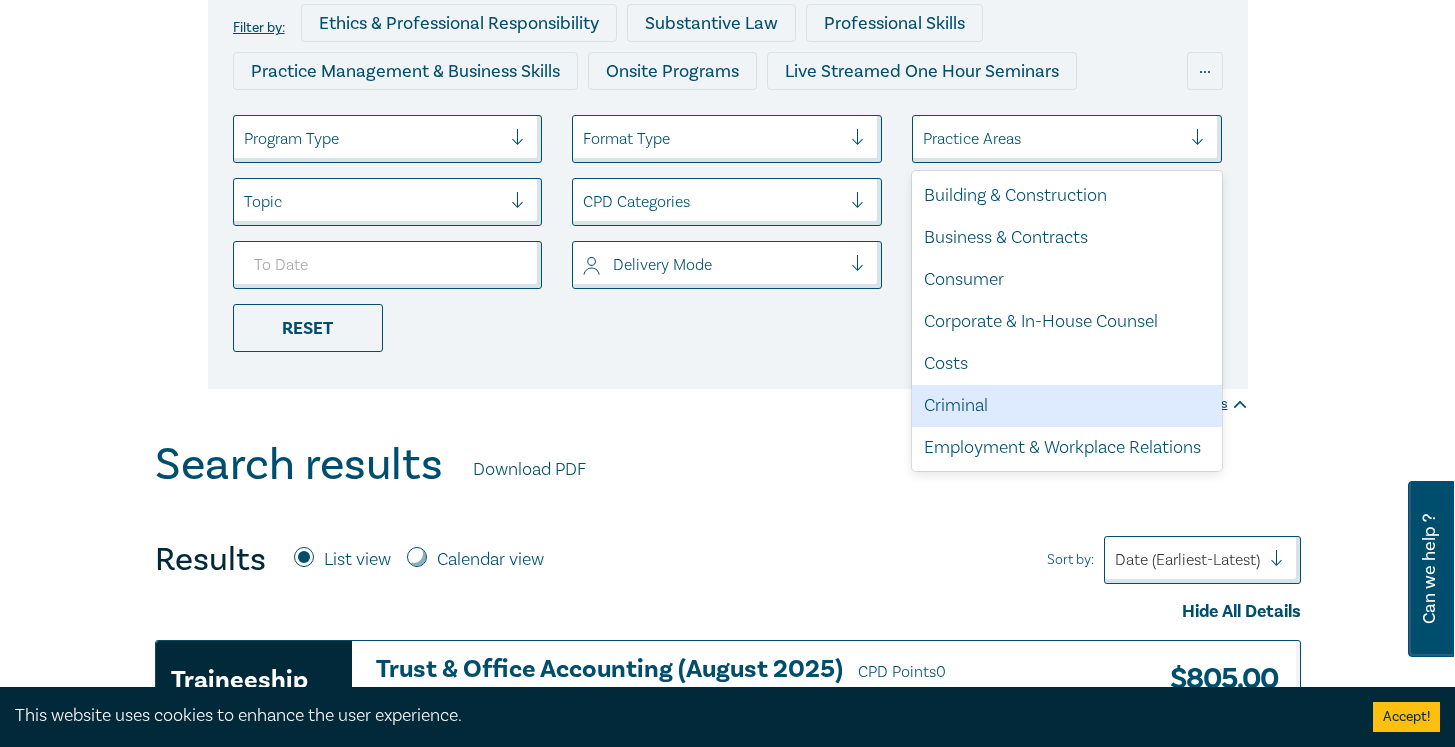 click on "Criminal" at bounding box center [1067, 406] 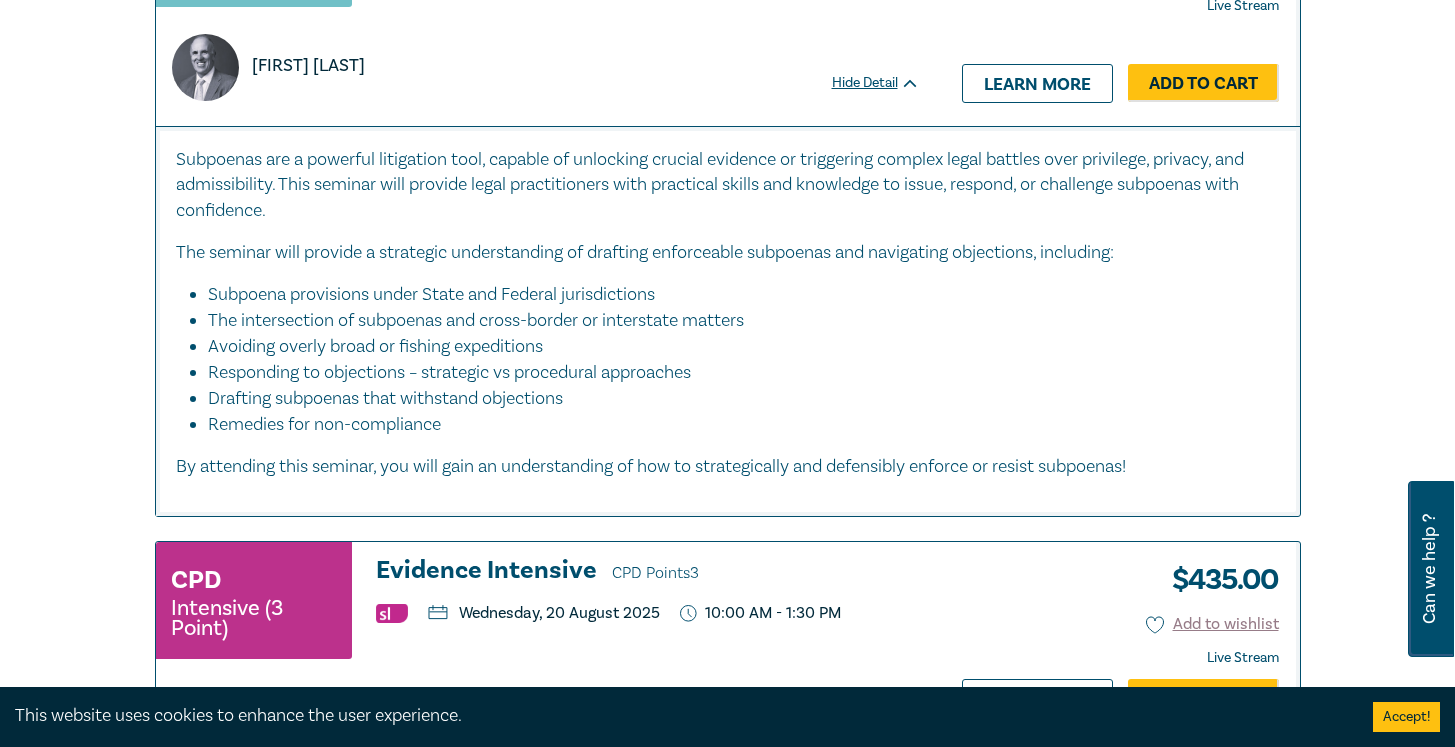scroll, scrollTop: 1743, scrollLeft: 0, axis: vertical 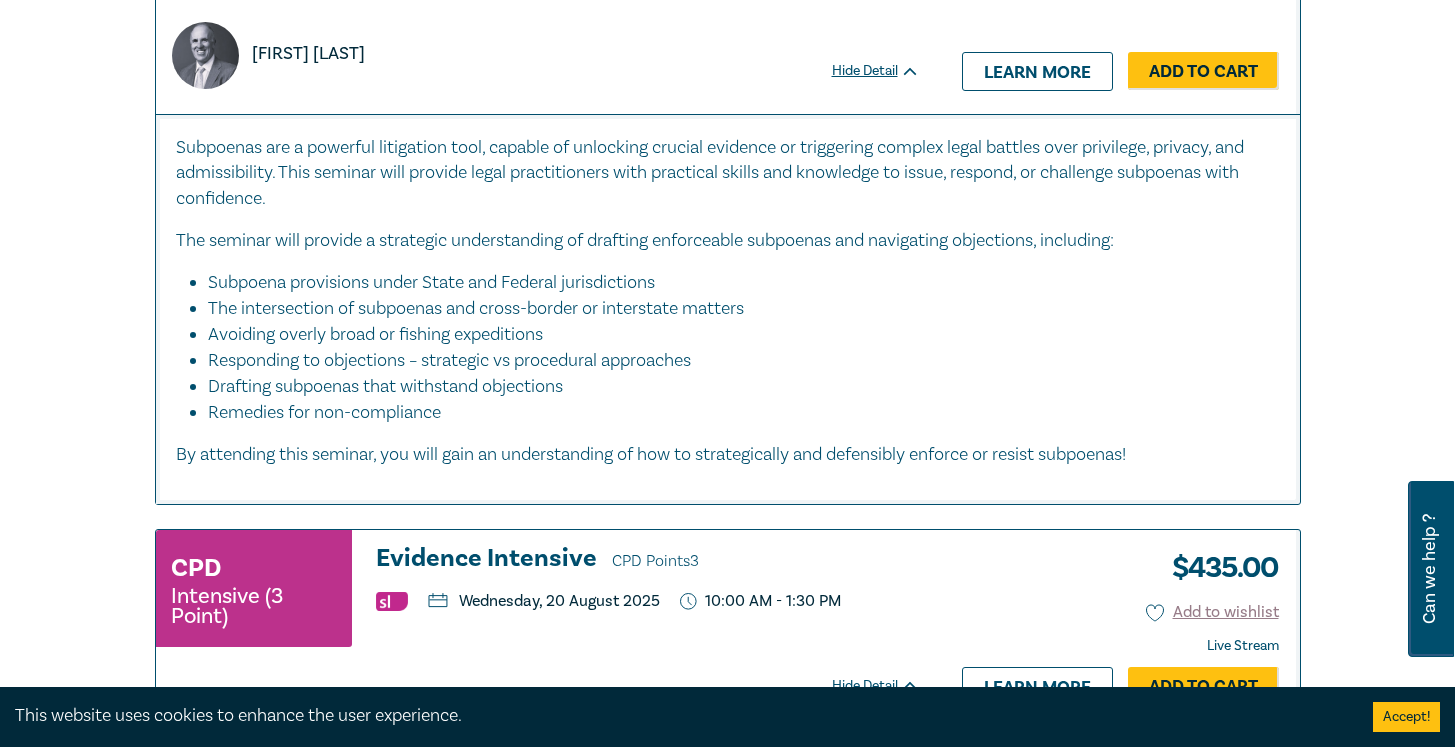 drag, startPoint x: 336, startPoint y: 390, endPoint x: 0, endPoint y: 157, distance: 408.88263 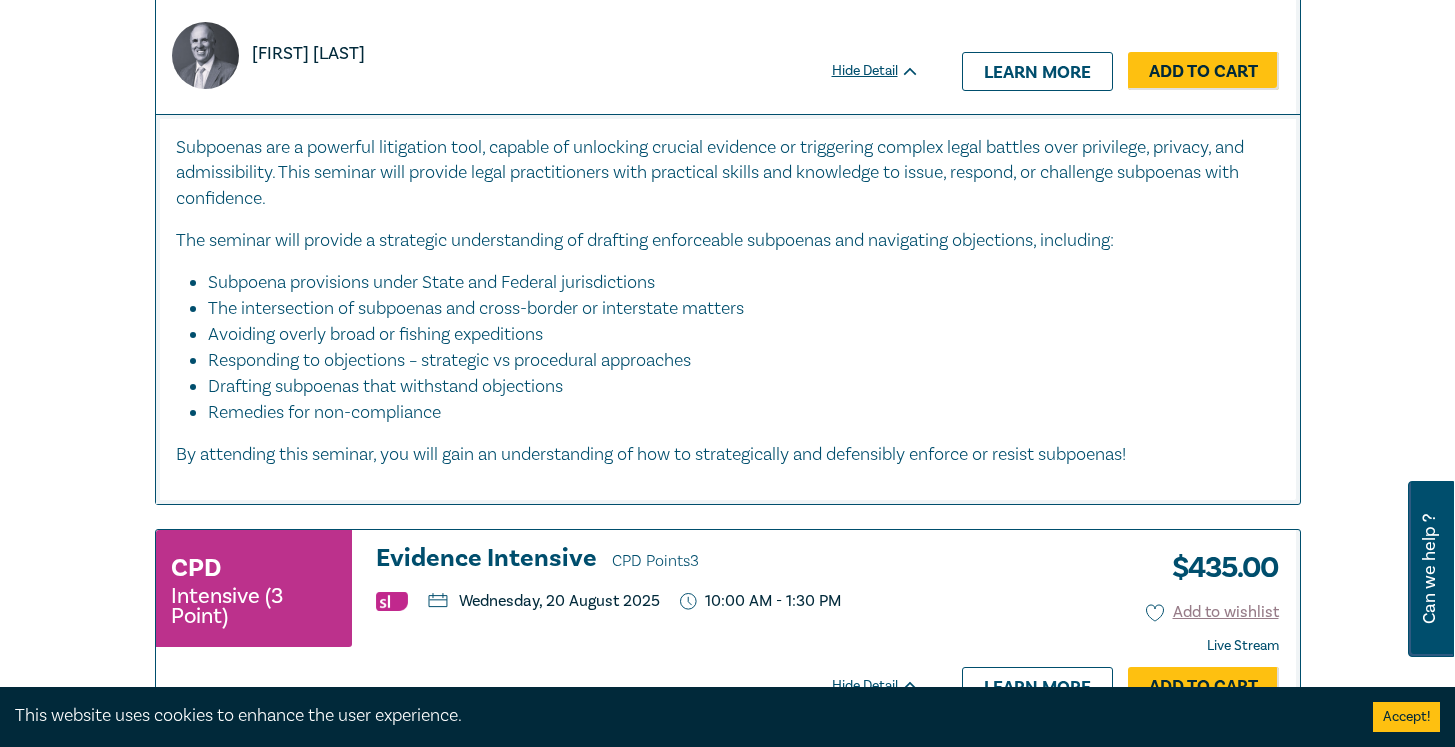 click on "The intersection of subpoenas and cross-border or interstate matters" at bounding box center (734, 309) 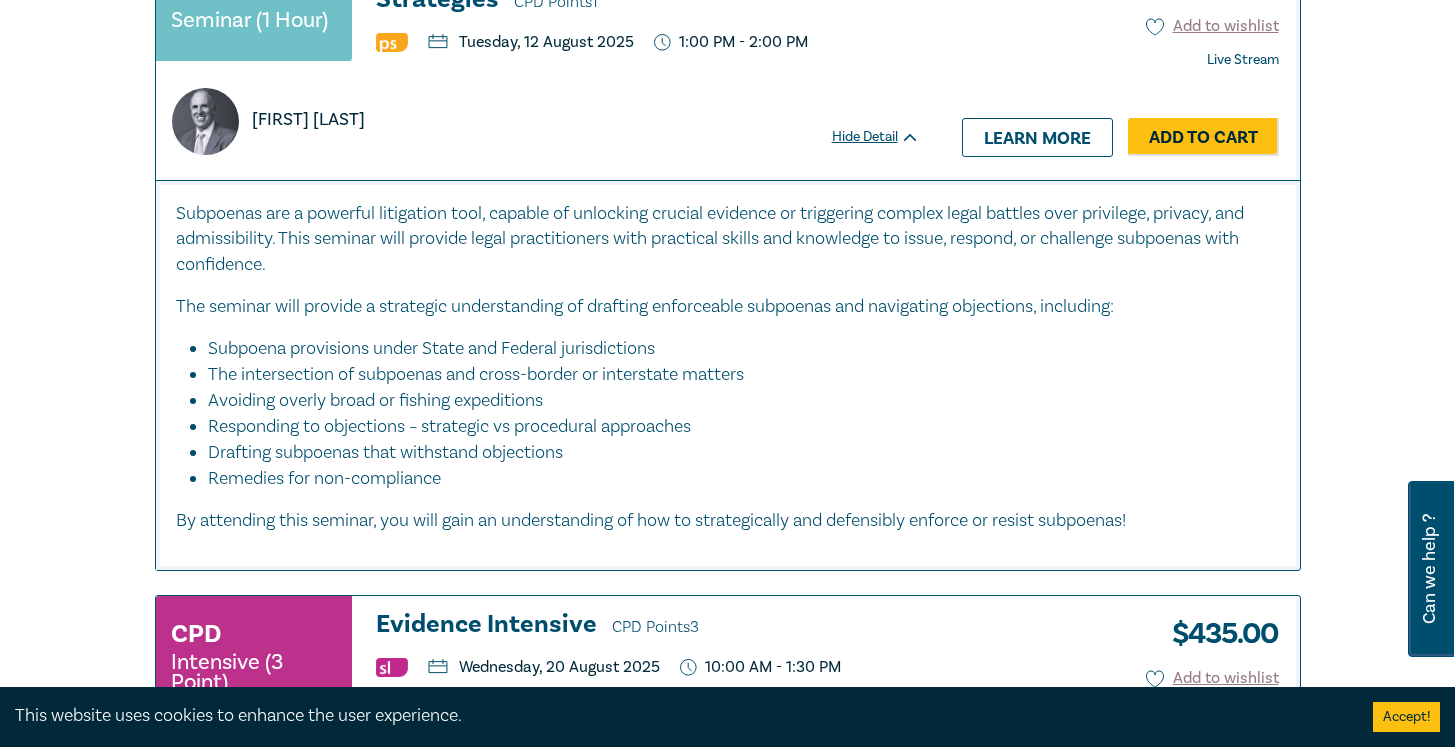 scroll, scrollTop: 1668, scrollLeft: 0, axis: vertical 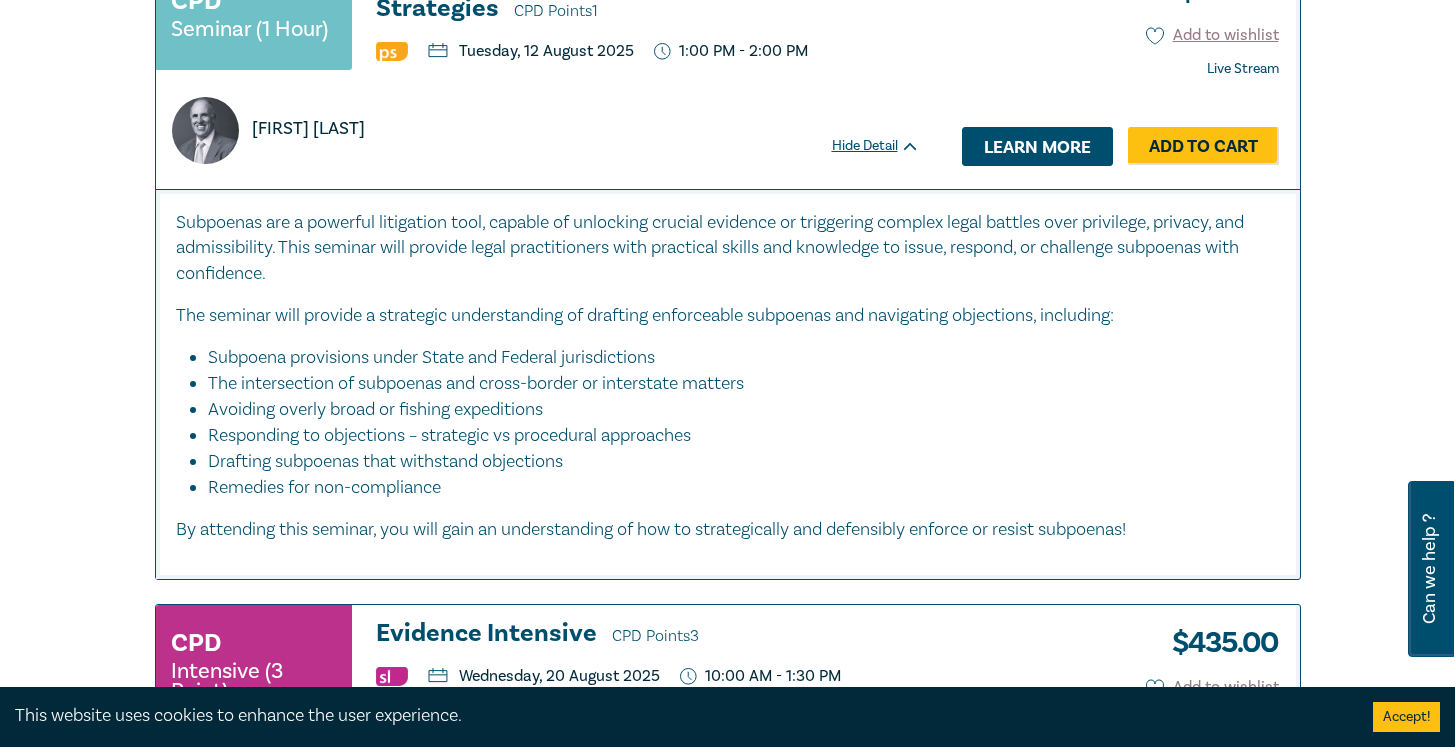 click on "Learn more" at bounding box center (1037, 146) 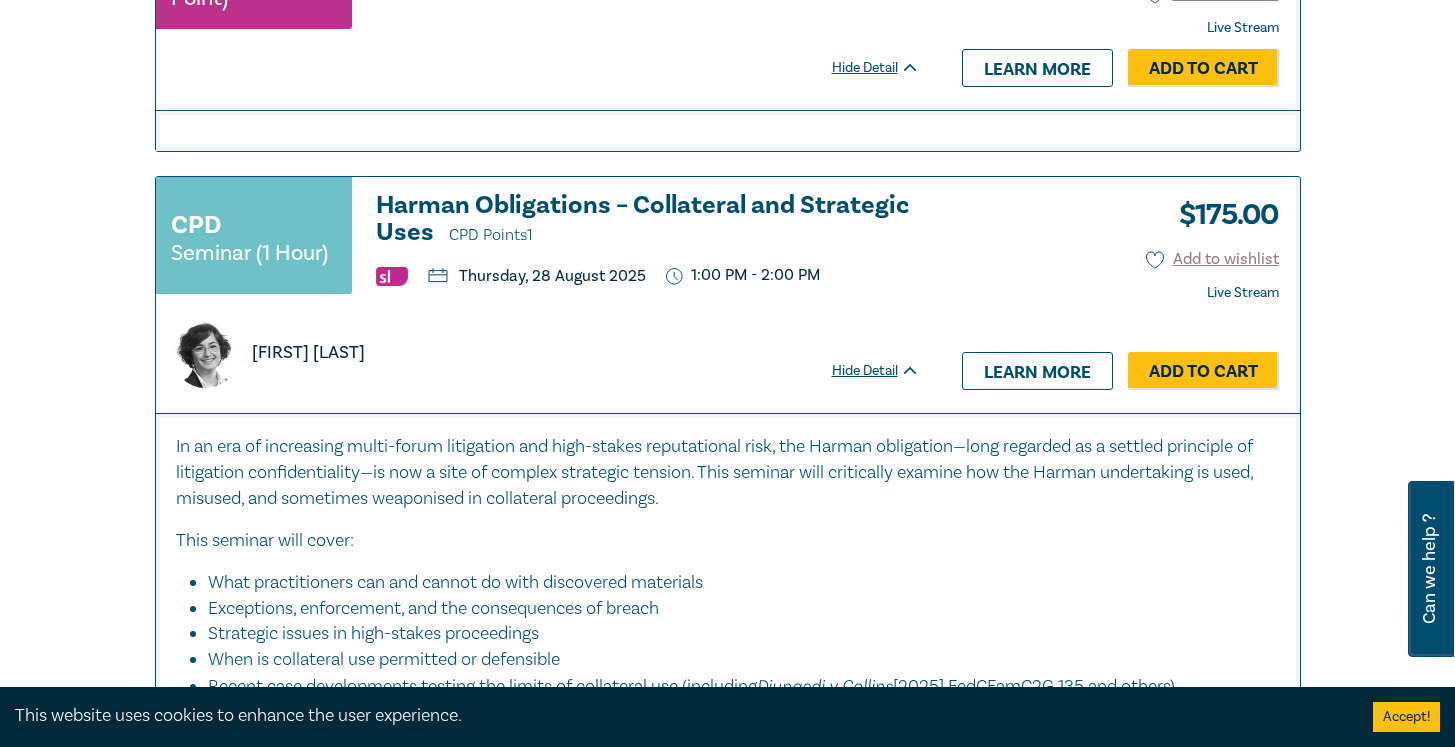 scroll, scrollTop: 2366, scrollLeft: 0, axis: vertical 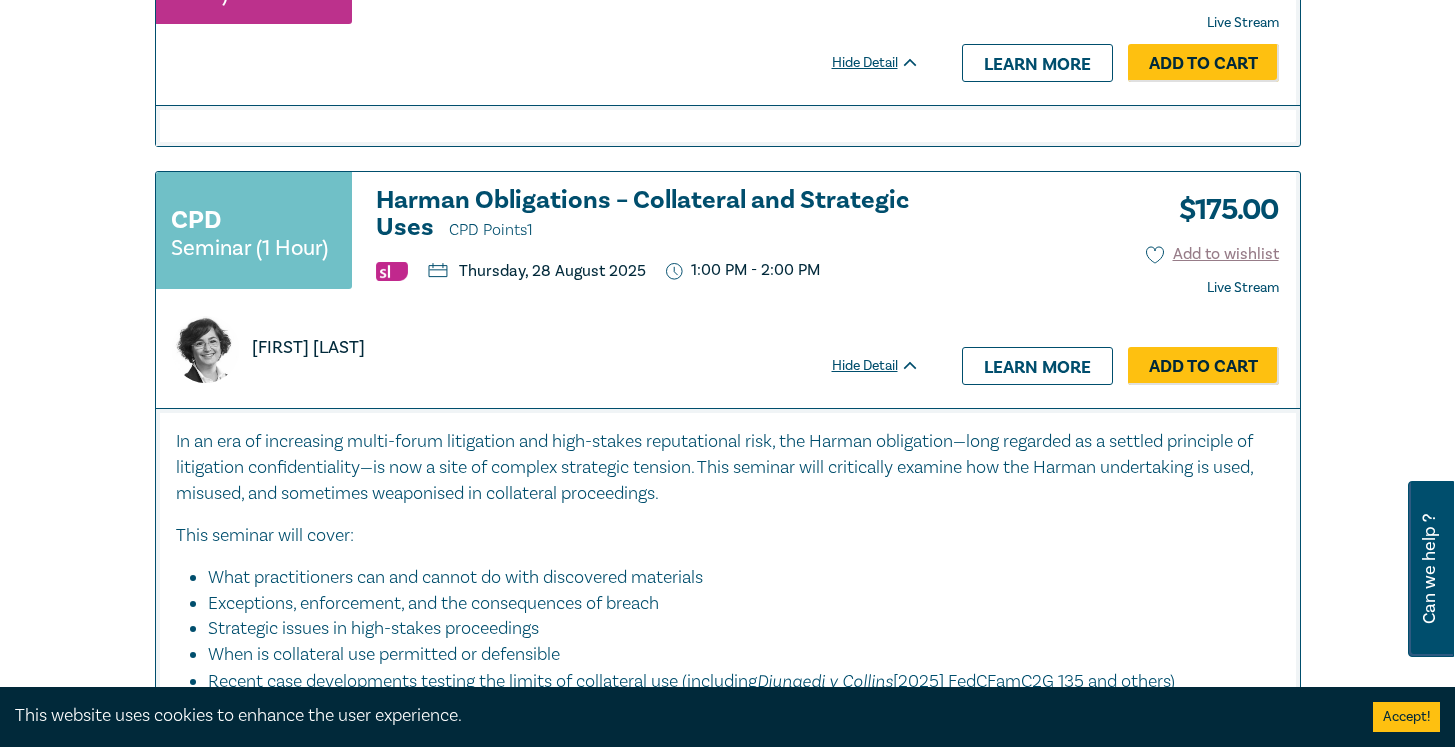 click on "Exceptions, enforcement, and the consequences of breach" at bounding box center (734, 604) 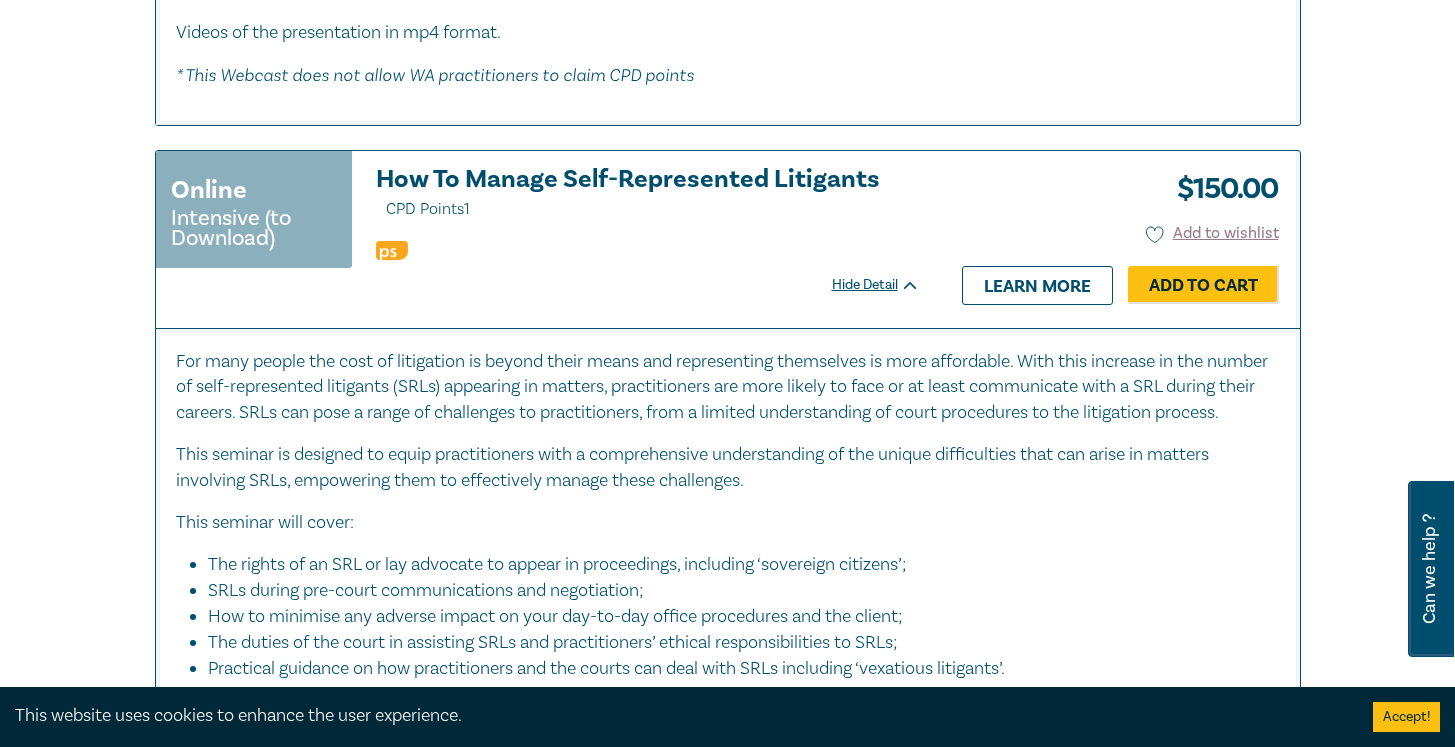 click on "This seminar is designed to equip practitioners with a comprehensive understanding of the unique difficulties that can arise in matters involving SRLs, empowering them to effectively manage these challenges." at bounding box center (728, 468) 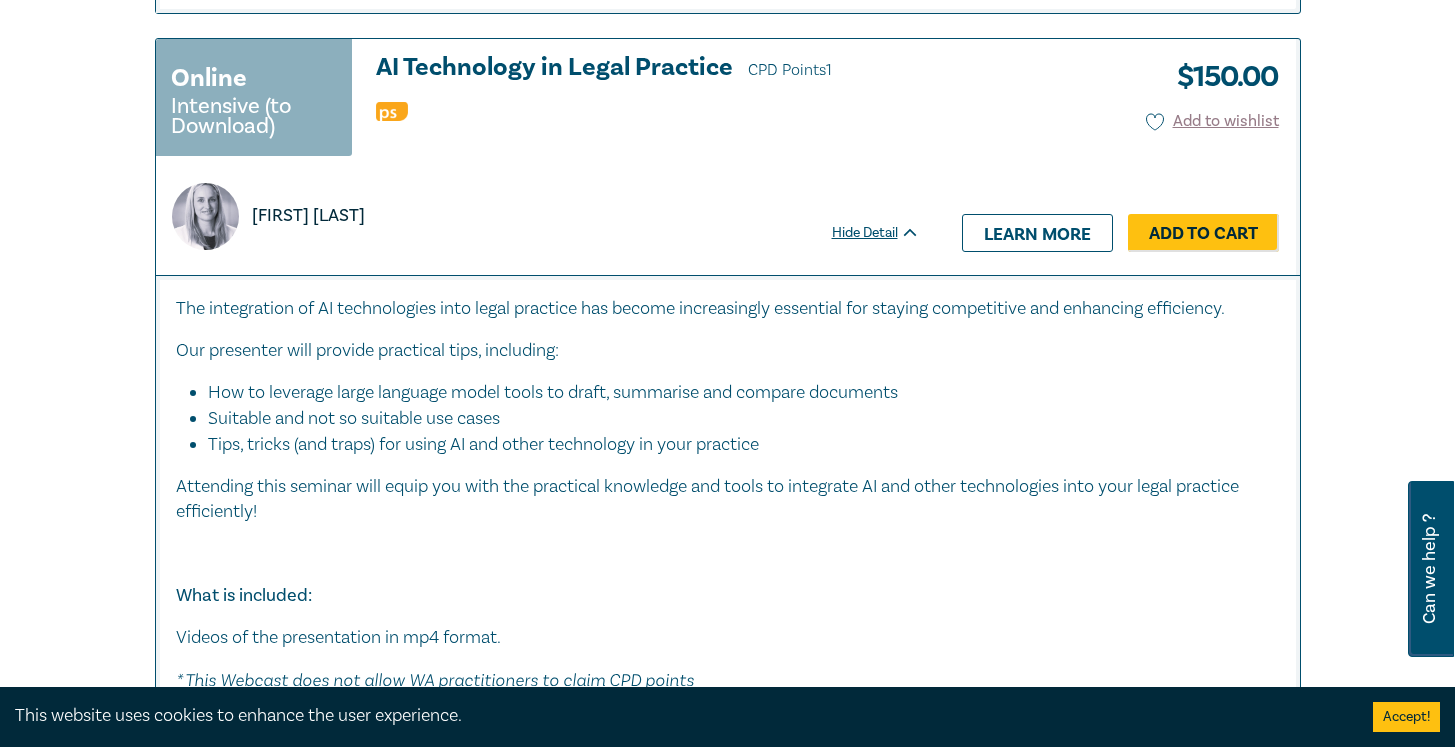 click on "Suitable and not so suitable use cases" at bounding box center (734, 419) 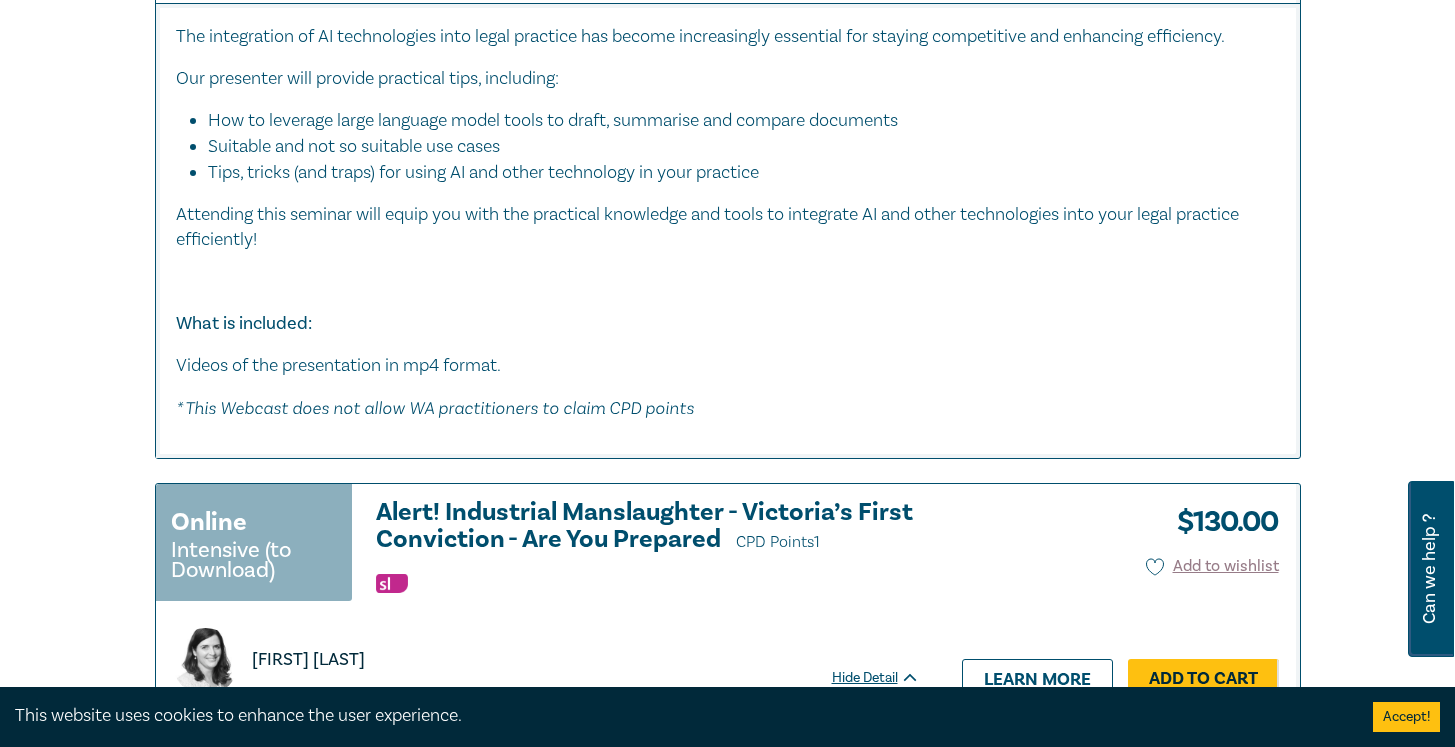 scroll, scrollTop: 5834, scrollLeft: 0, axis: vertical 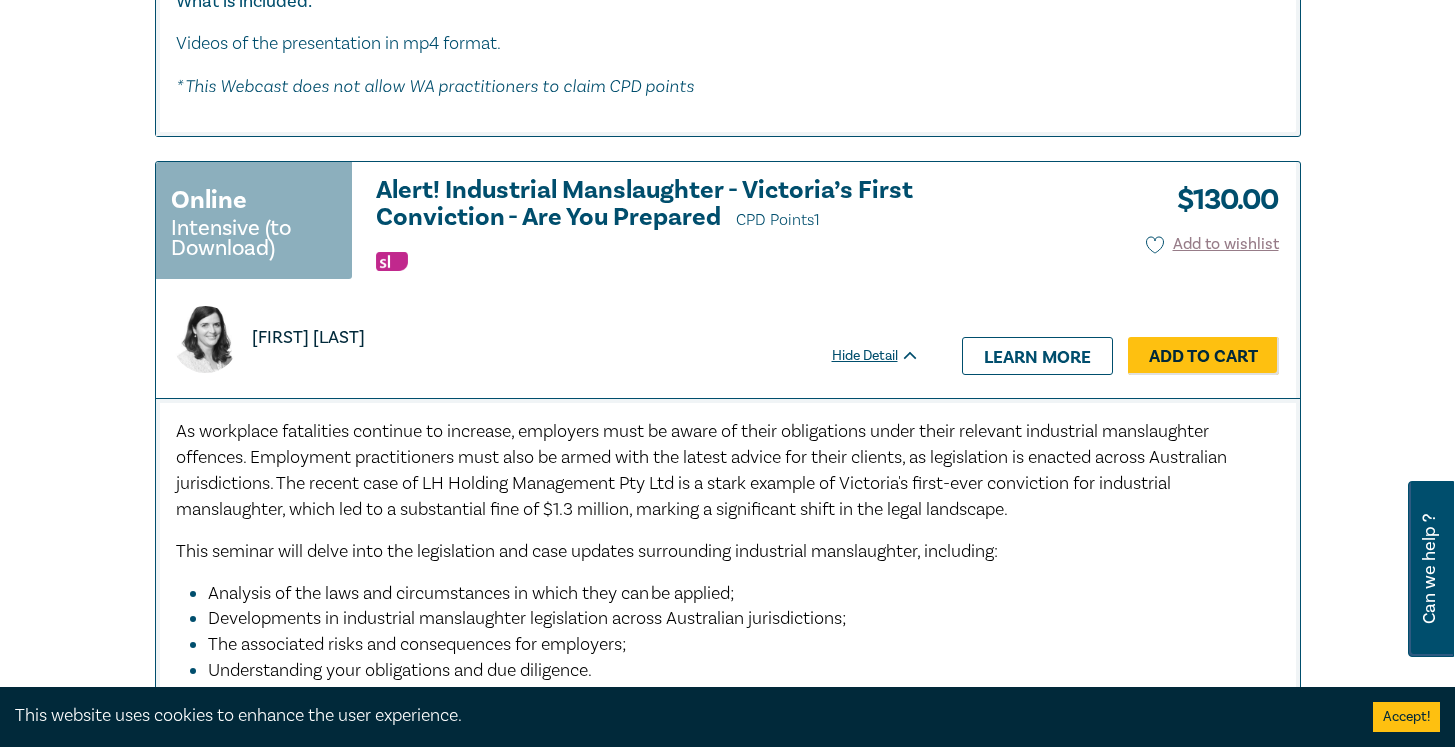 click on "As workplace fatalities continue to increase, employers must be aware of their obligations under their relevant industrial manslaughter offences. Employment practitioners must also be armed with the latest advice for their clients, as legislation is enacted across Australian jurisdictions. The recent case of LH Holding Management Pty Ltd is a stark example of Victoria's first-ever conviction for industrial manslaughter, which led to a substantial fine of $1.3 million, marking a significant shift in the legal landscape.  This seminar will delve into the legislation and case updates surrounding industrial manslaughter, including:
Analysis of the laws and circumstances in which they can be applied;
Developments in industrial manslaughter legislation across Australian jurisdictions;
The associated risks and consequences for employers;
Understanding your obligations and due diligence.
This seminar is a must for practitioners who practice in the dynamic world of industrial relations! ﻿" at bounding box center (728, 678) 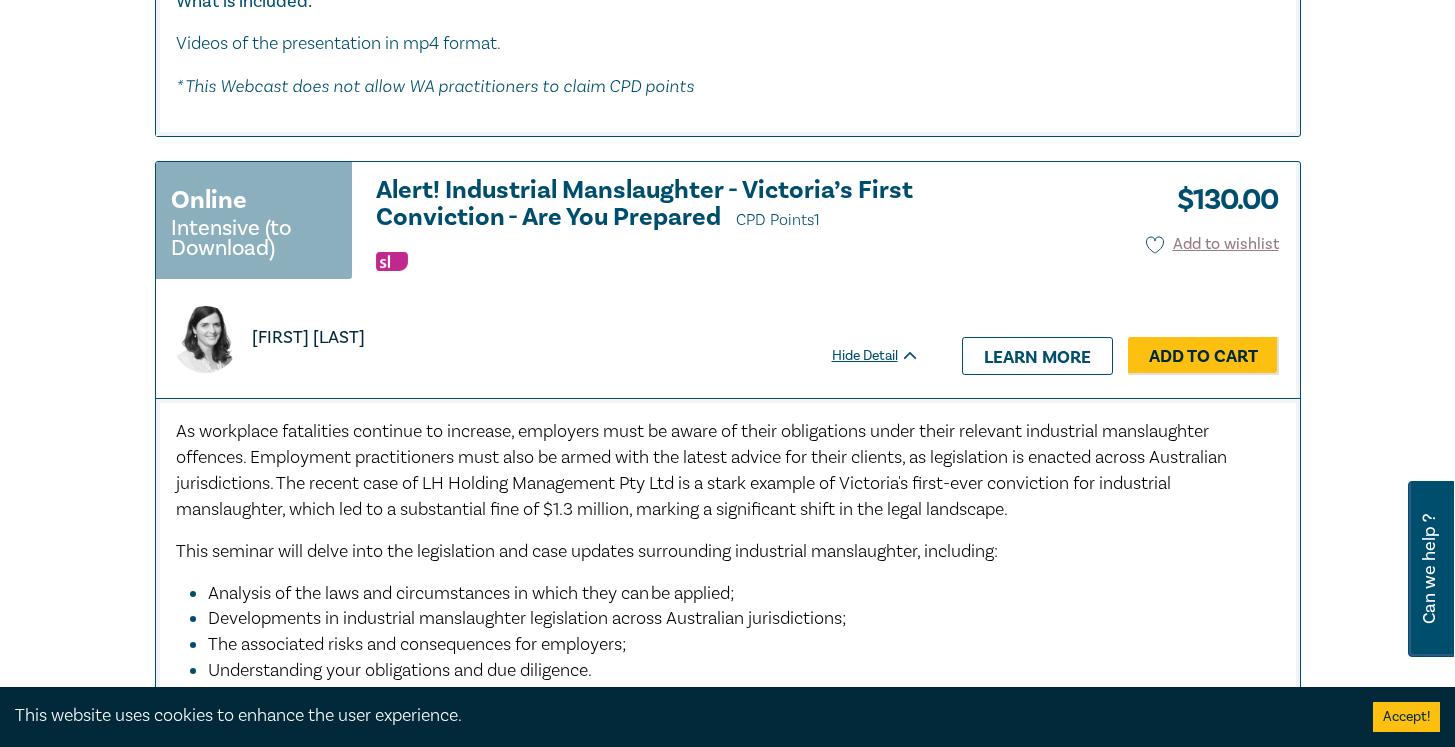 click on "This seminar will delve into the legislation and case updates surrounding industrial manslaughter, including:" at bounding box center (728, 552) 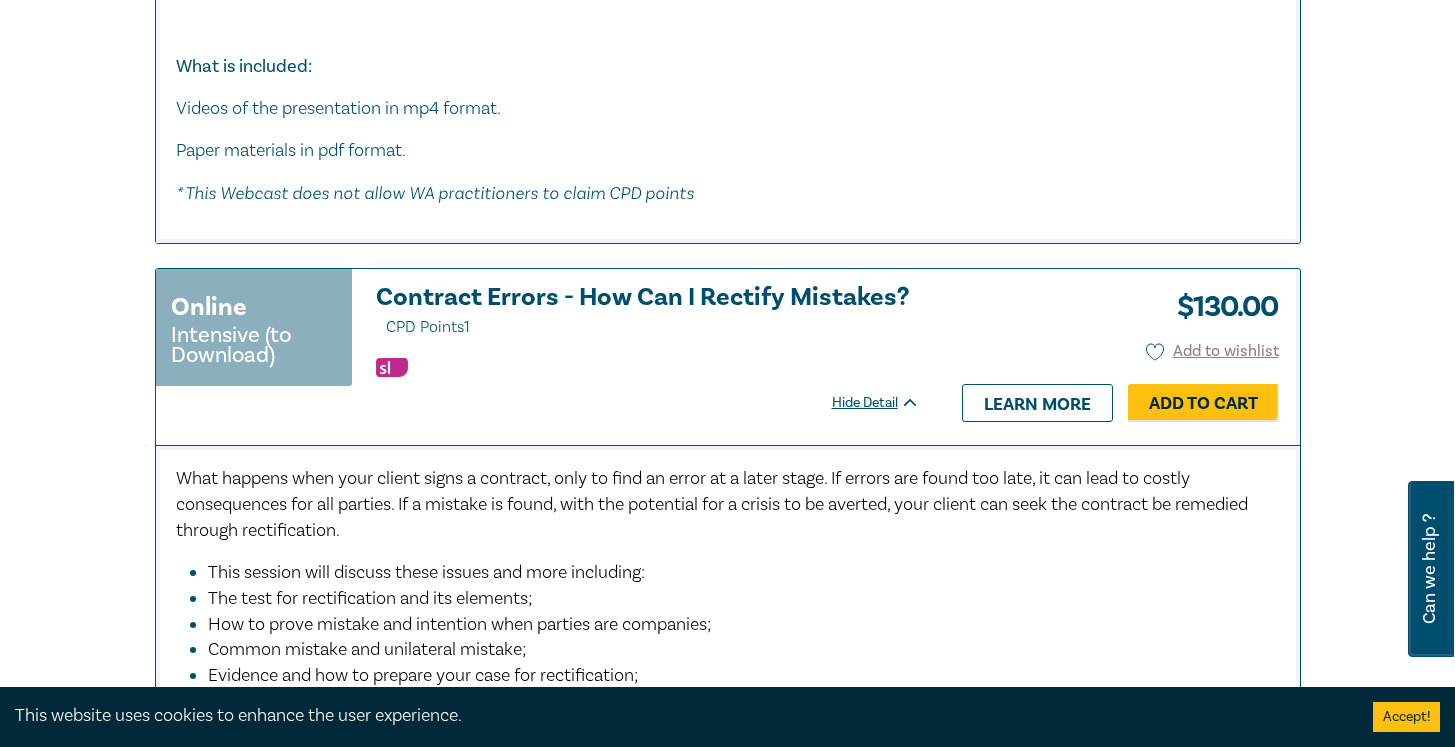 scroll, scrollTop: 6582, scrollLeft: 0, axis: vertical 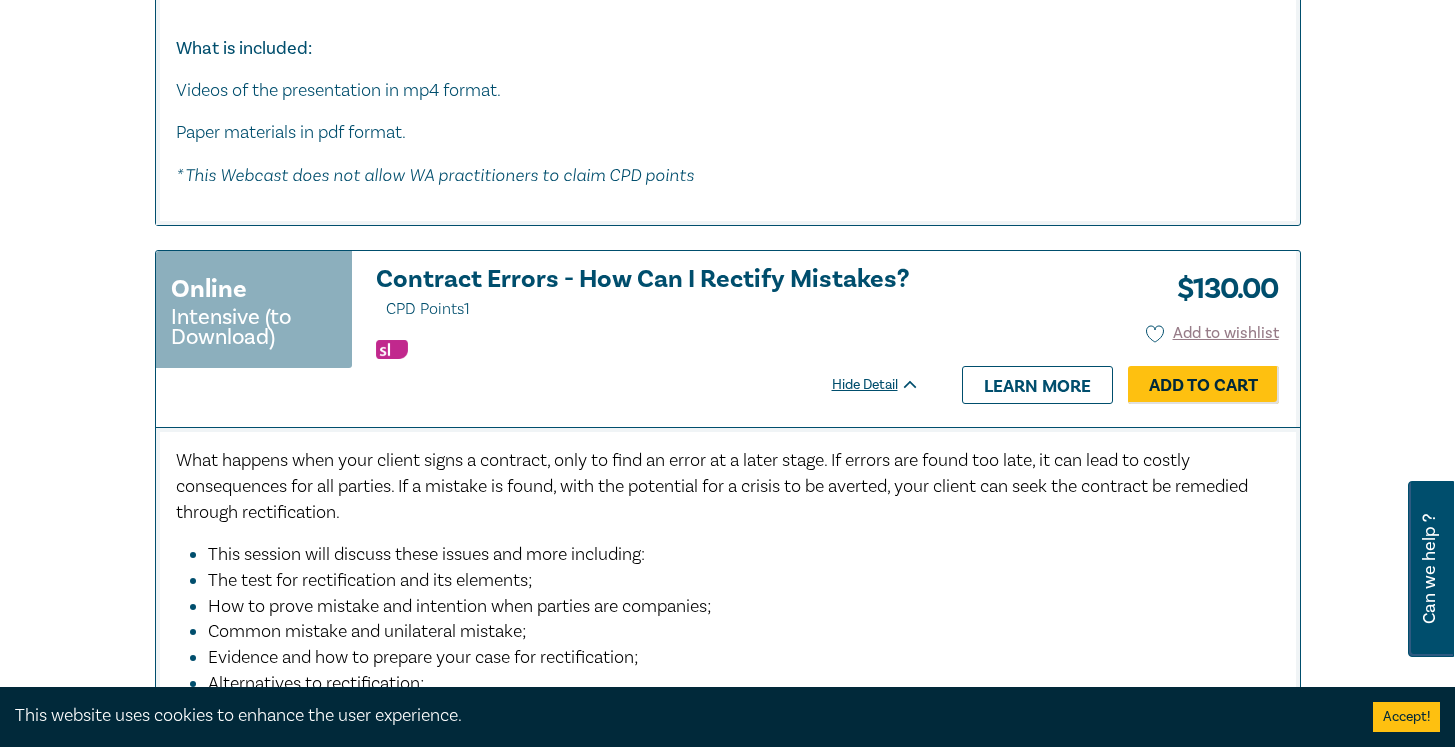 click on "How to prove mistake and intention when parties are companies;" at bounding box center [734, 607] 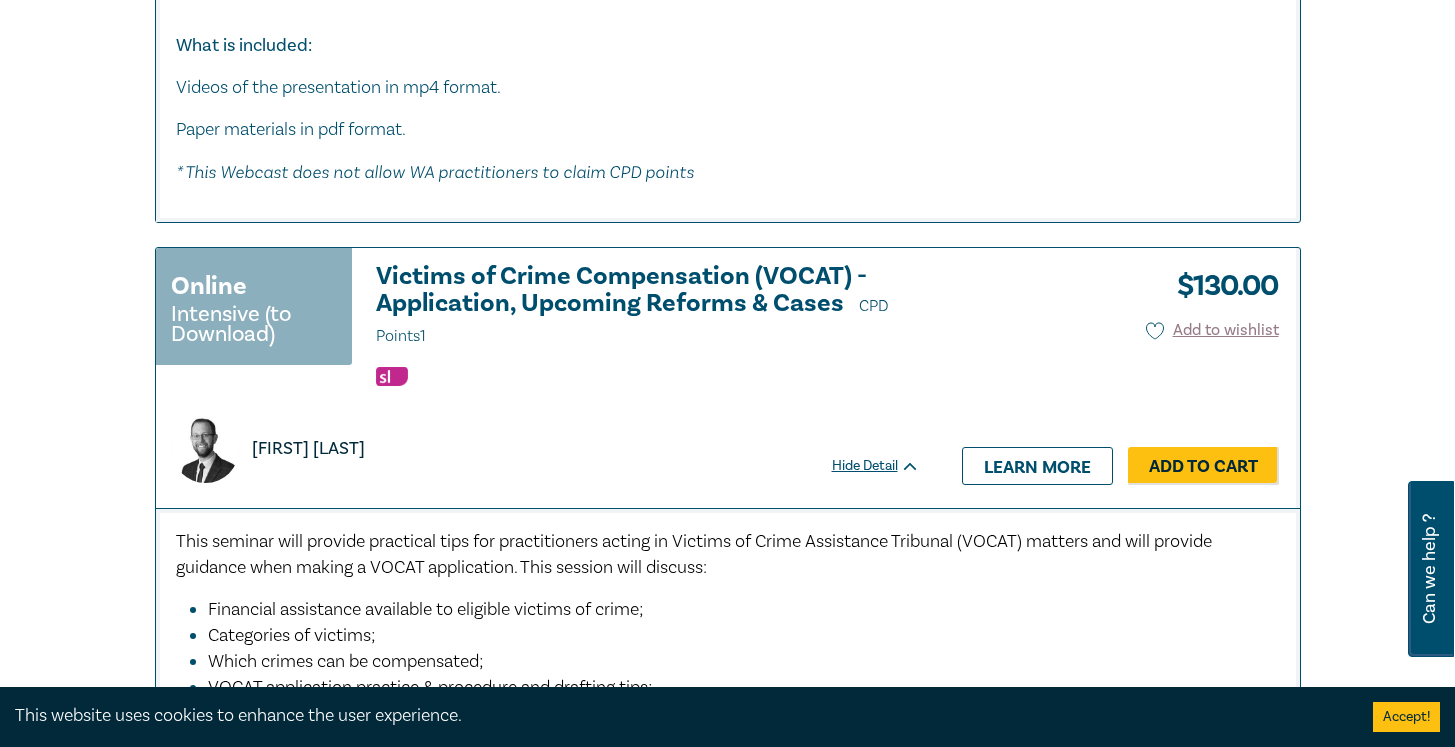 scroll, scrollTop: 7396, scrollLeft: 0, axis: vertical 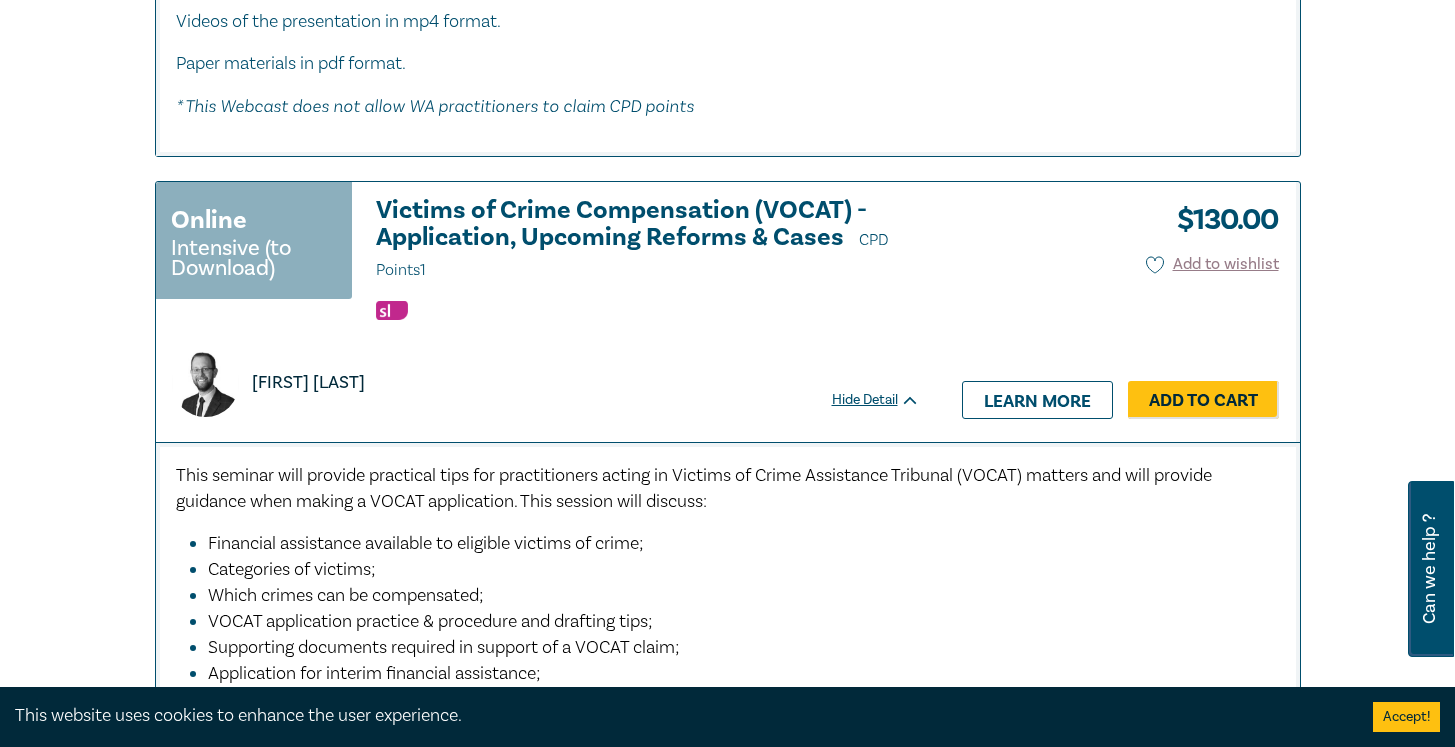 click on "Categories of victims;" at bounding box center [734, 570] 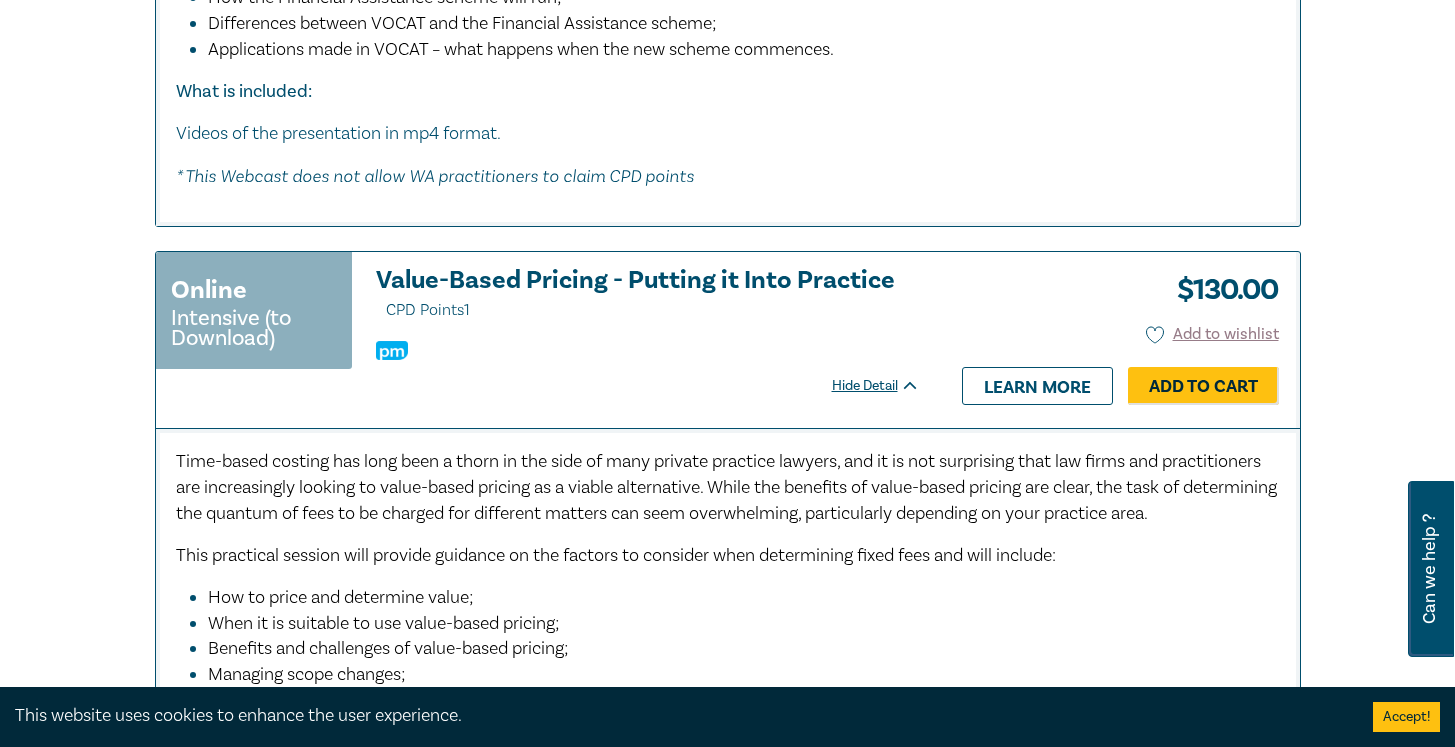 scroll, scrollTop: 8270, scrollLeft: 0, axis: vertical 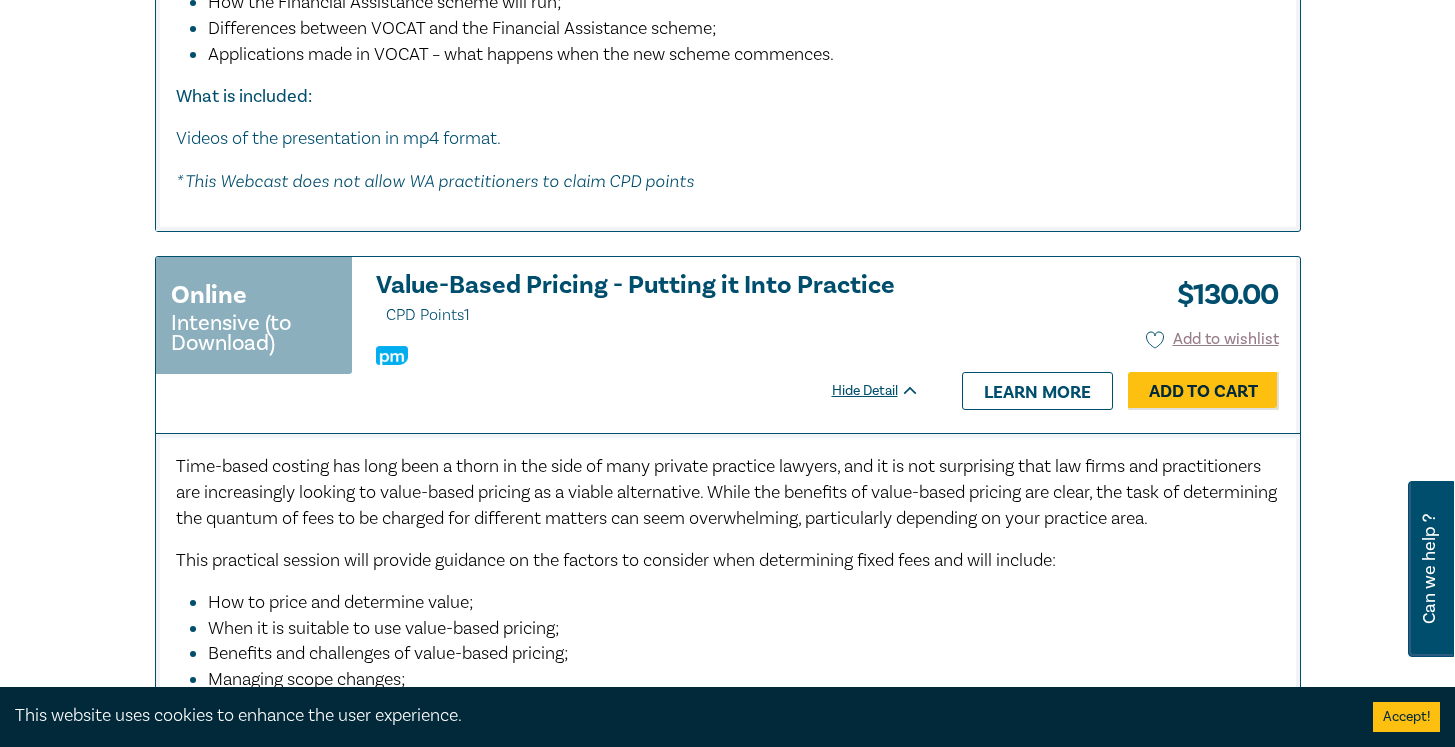 click on "When it is suitable to use value-based pricing;" at bounding box center (734, 629) 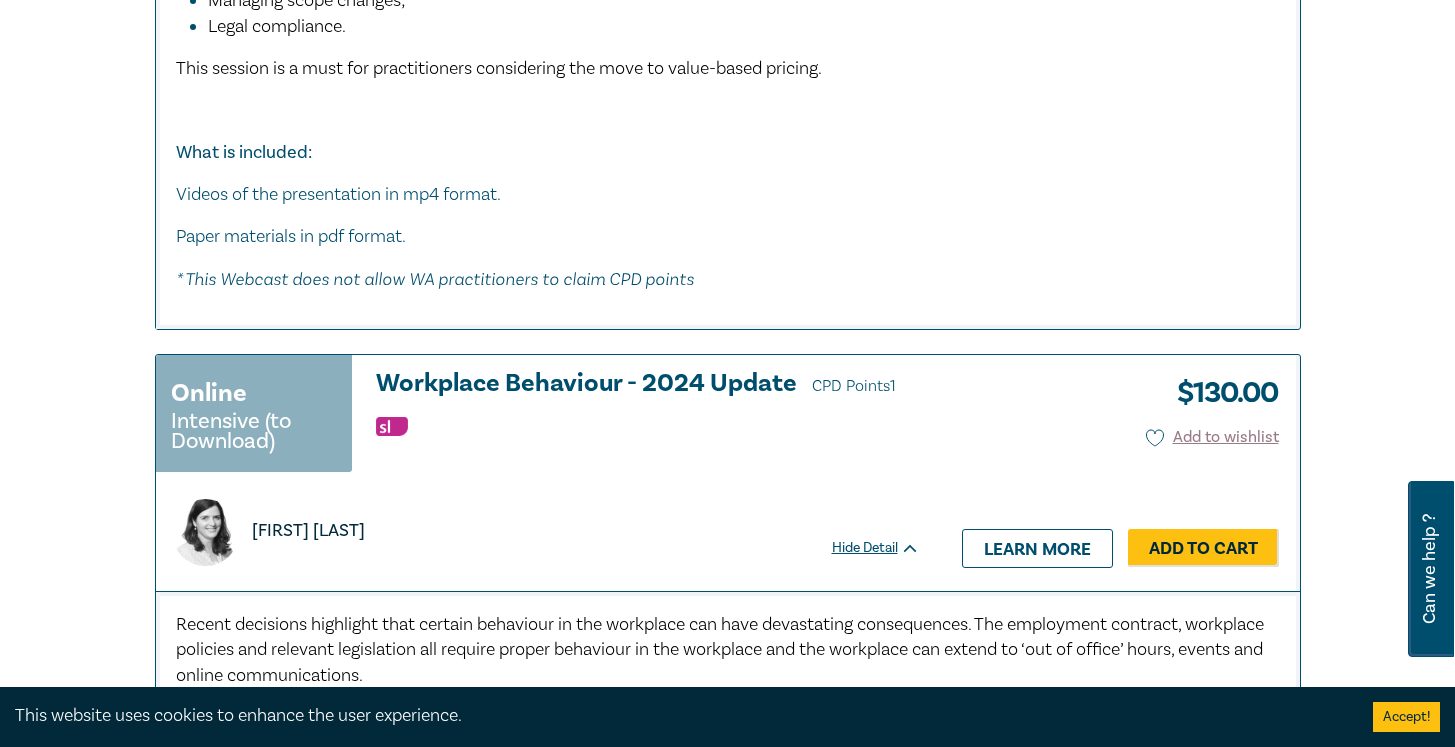 scroll, scrollTop: 9045, scrollLeft: 0, axis: vertical 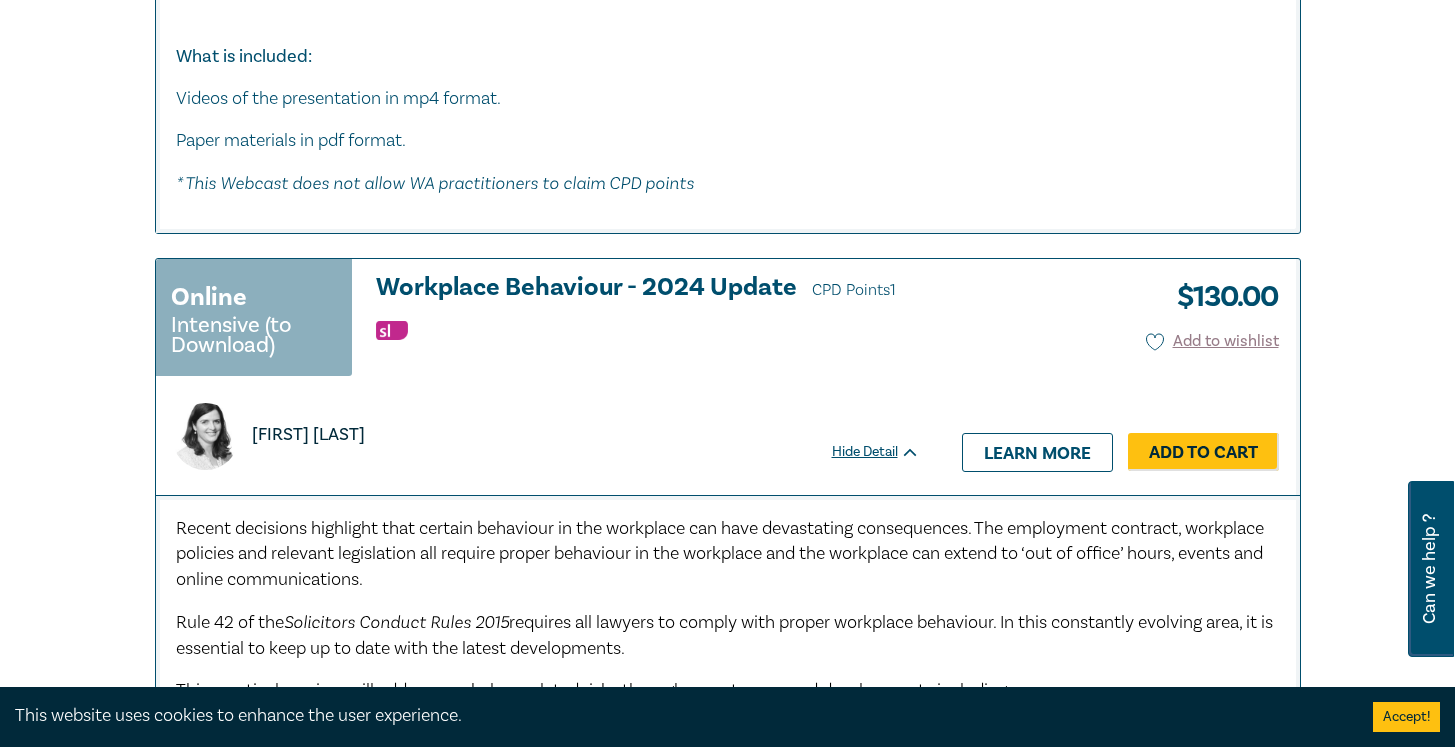 click on "This practical seminar will address workplace related risks through recent cases and developments including:" at bounding box center (593, 690) 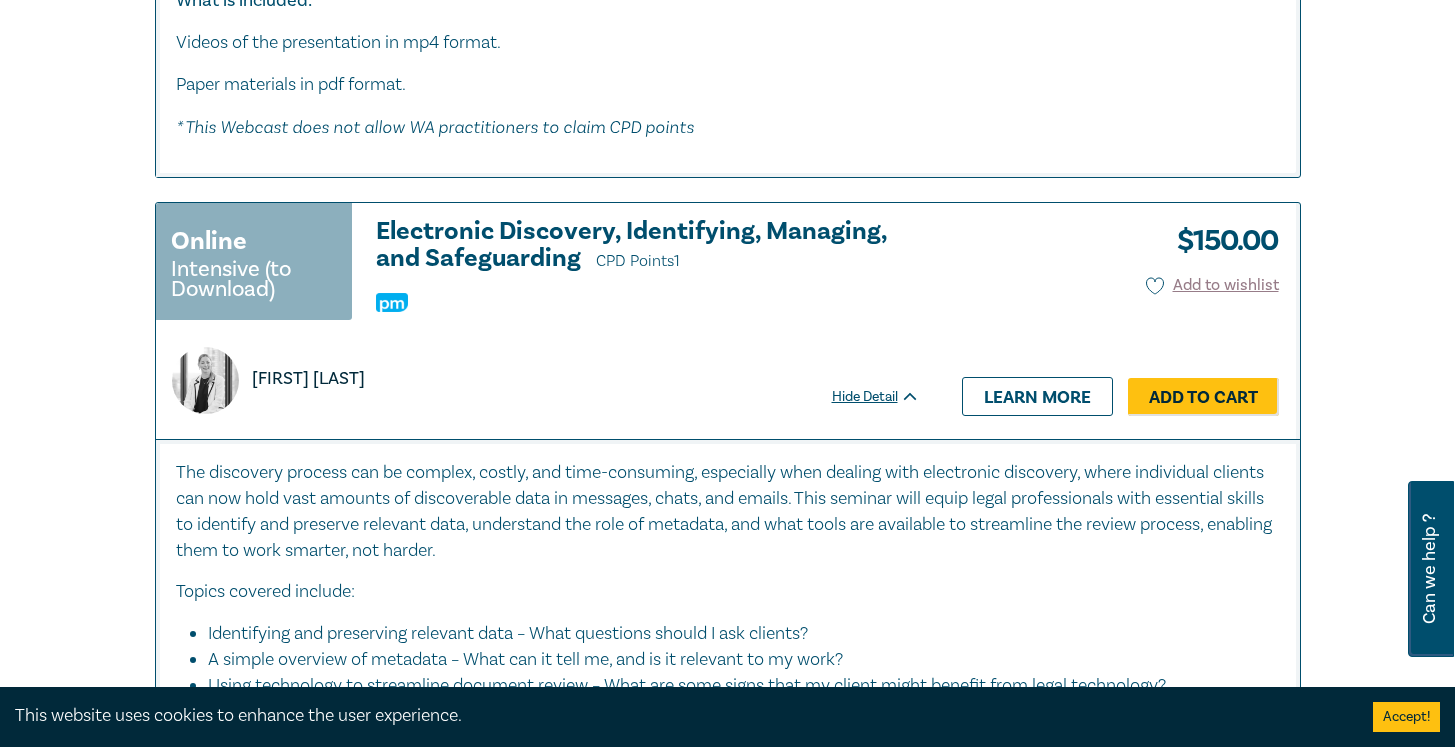 click on "Identifying and preserving relevant data – What questions should I ask clients?" at bounding box center (734, 634) 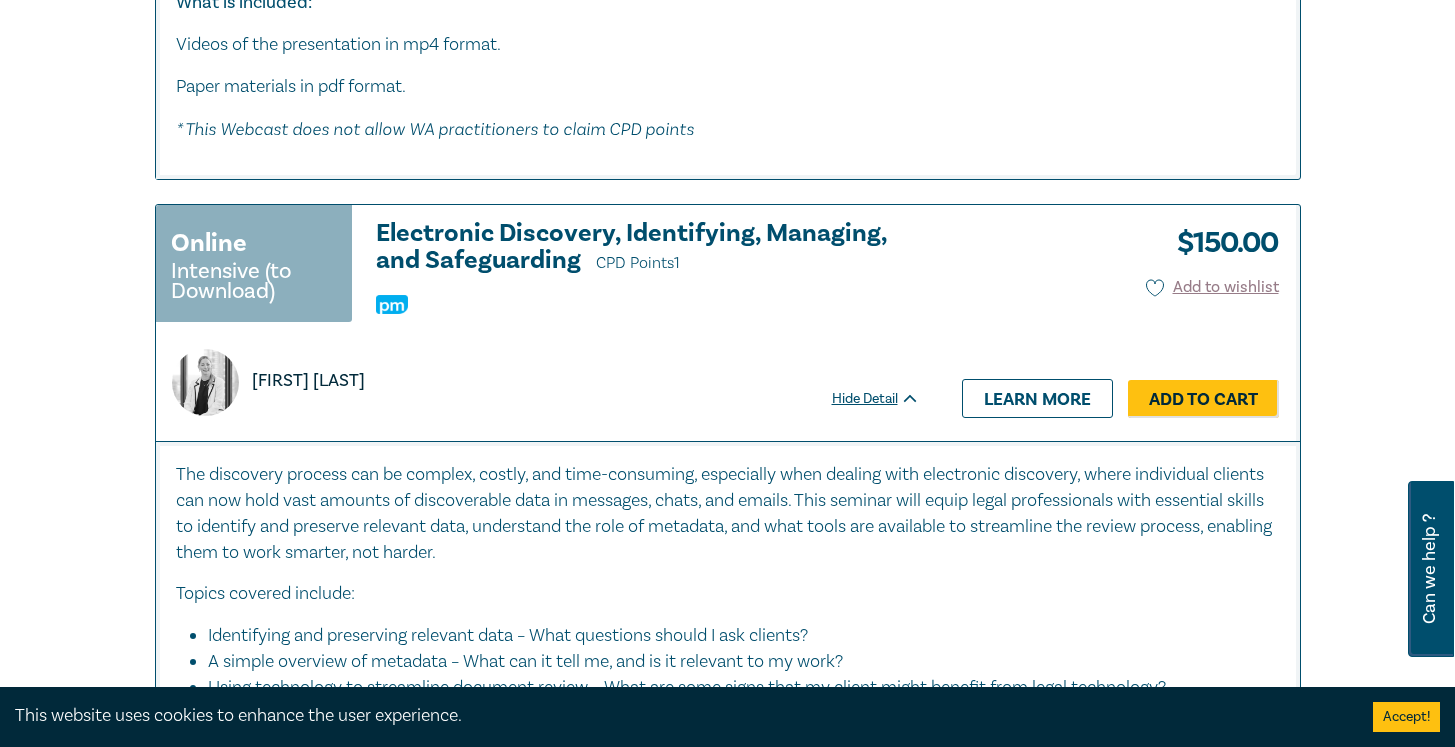 click on "A simple overview of metadata – What can it tell me, and is it relevant to my work?" at bounding box center (734, 662) 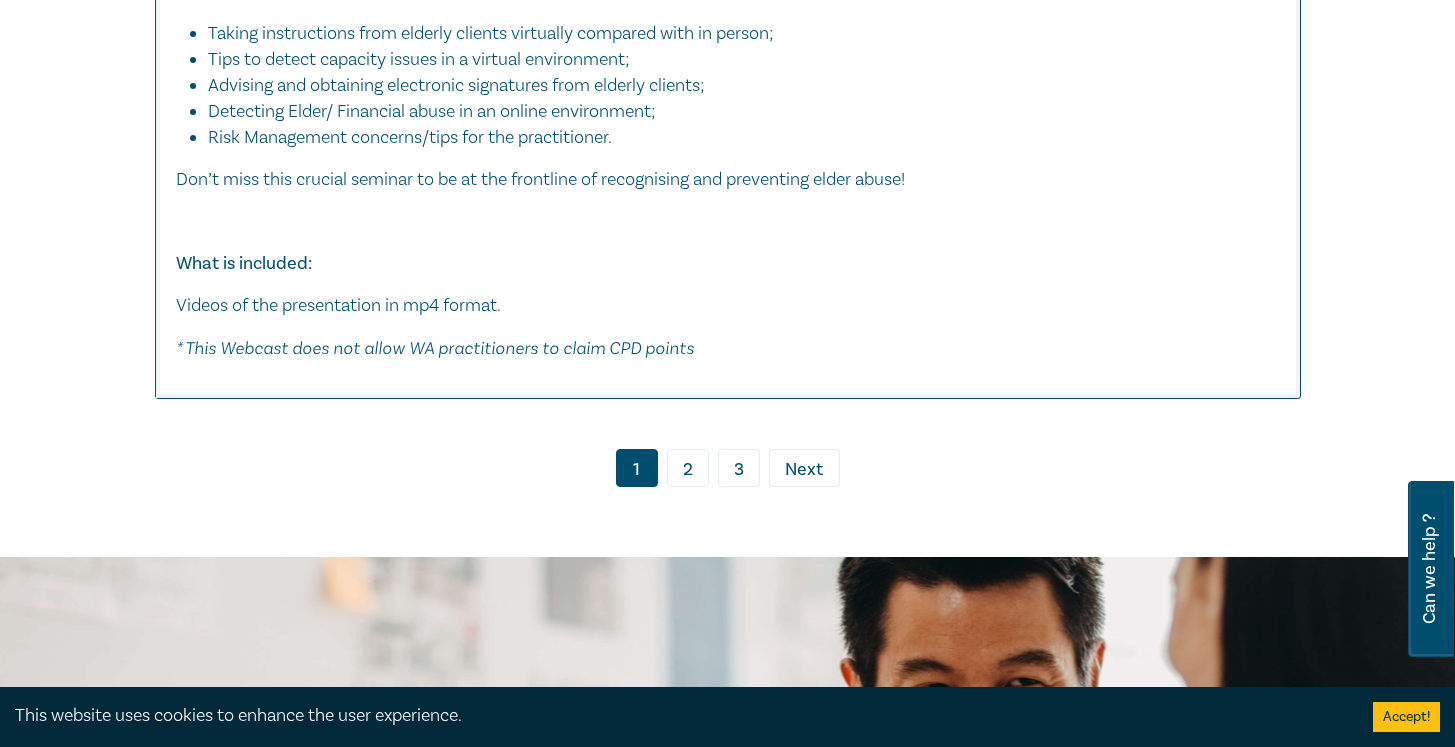 scroll, scrollTop: 11434, scrollLeft: 0, axis: vertical 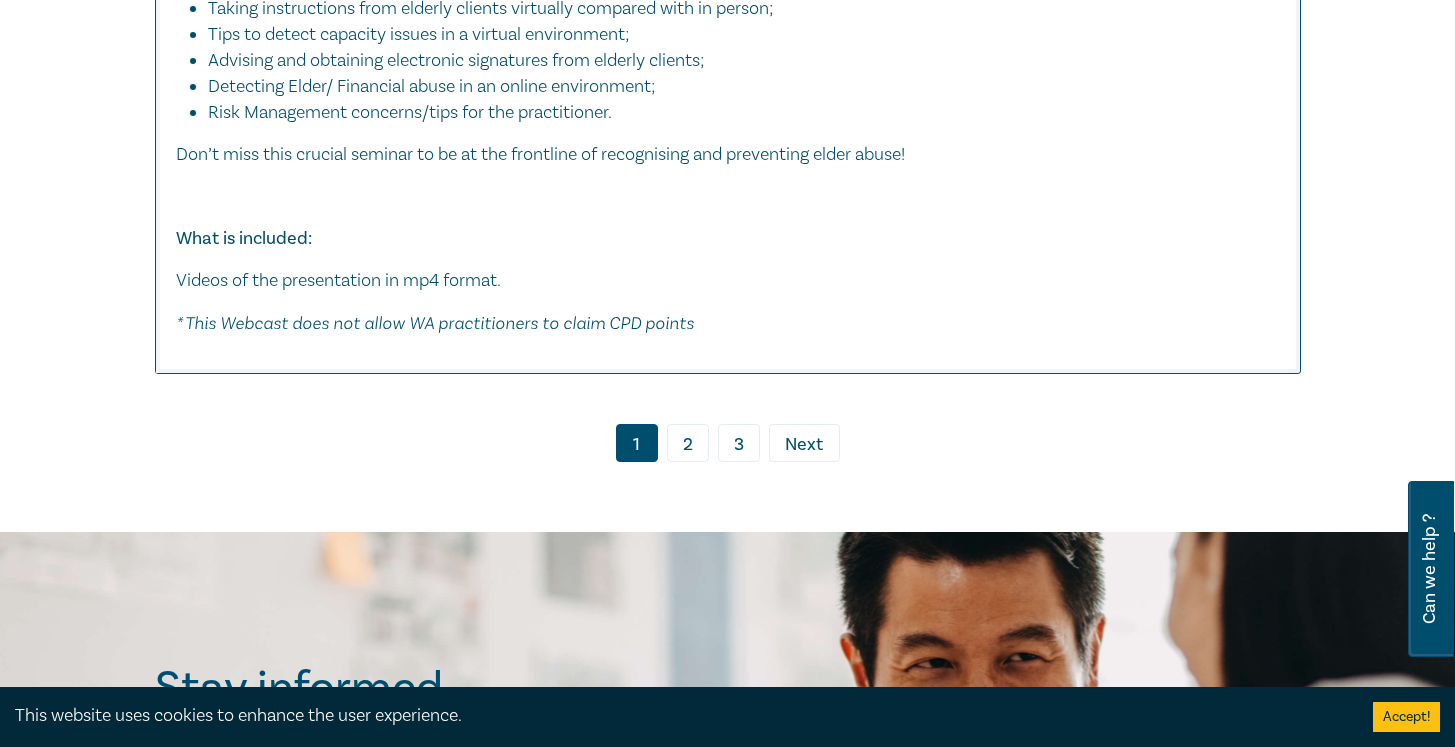 click on "2" at bounding box center (688, 443) 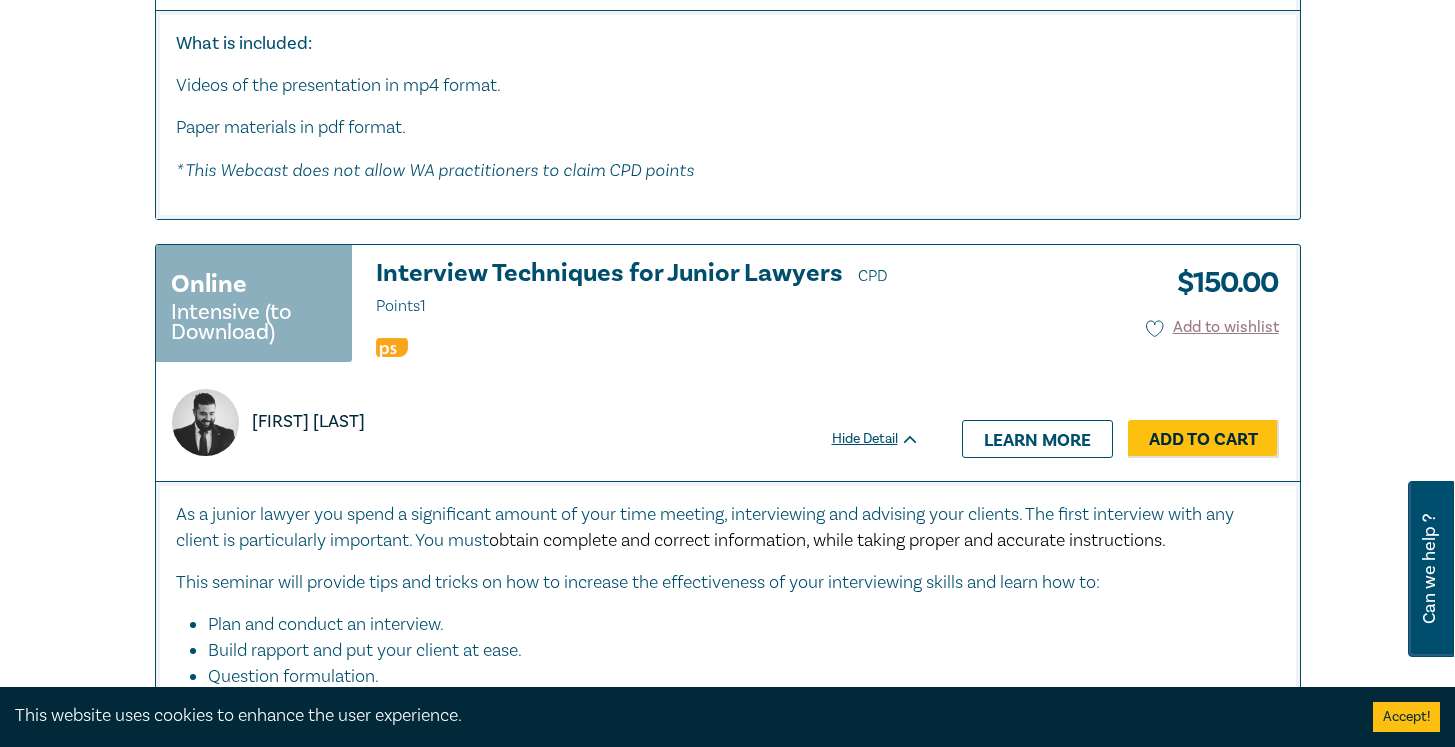 scroll, scrollTop: 1371, scrollLeft: 0, axis: vertical 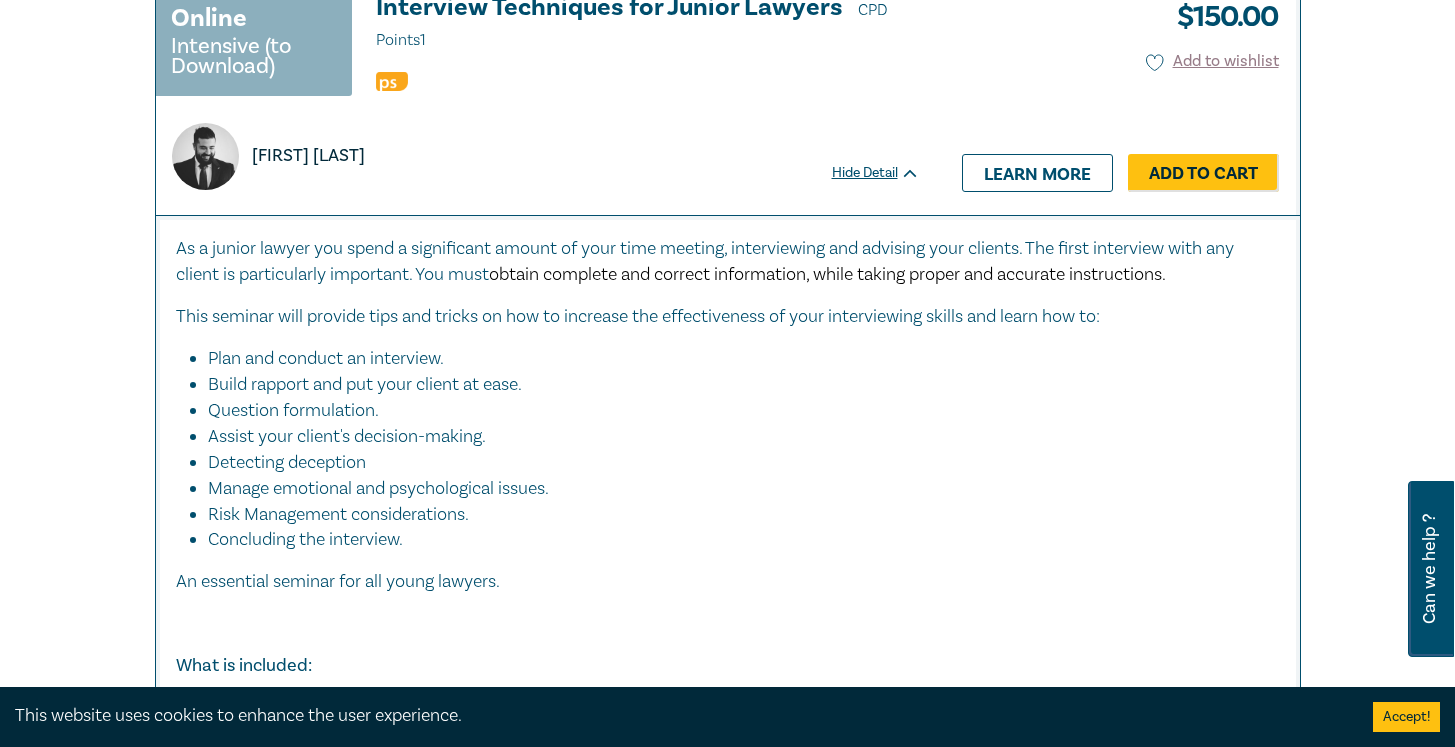 click on "Detecting deception" at bounding box center (734, 463) 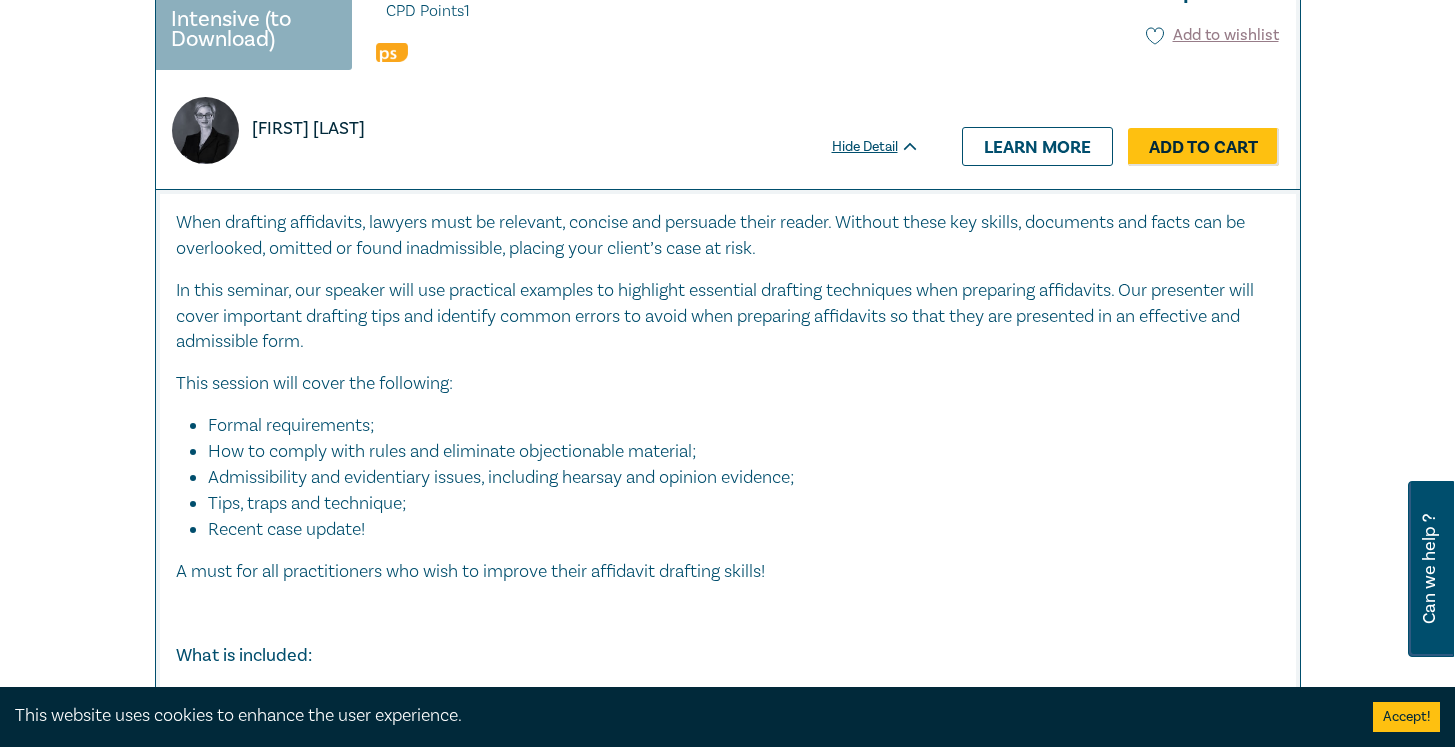 click on "How to comply with rules and eliminate objectionable material;" at bounding box center [734, 452] 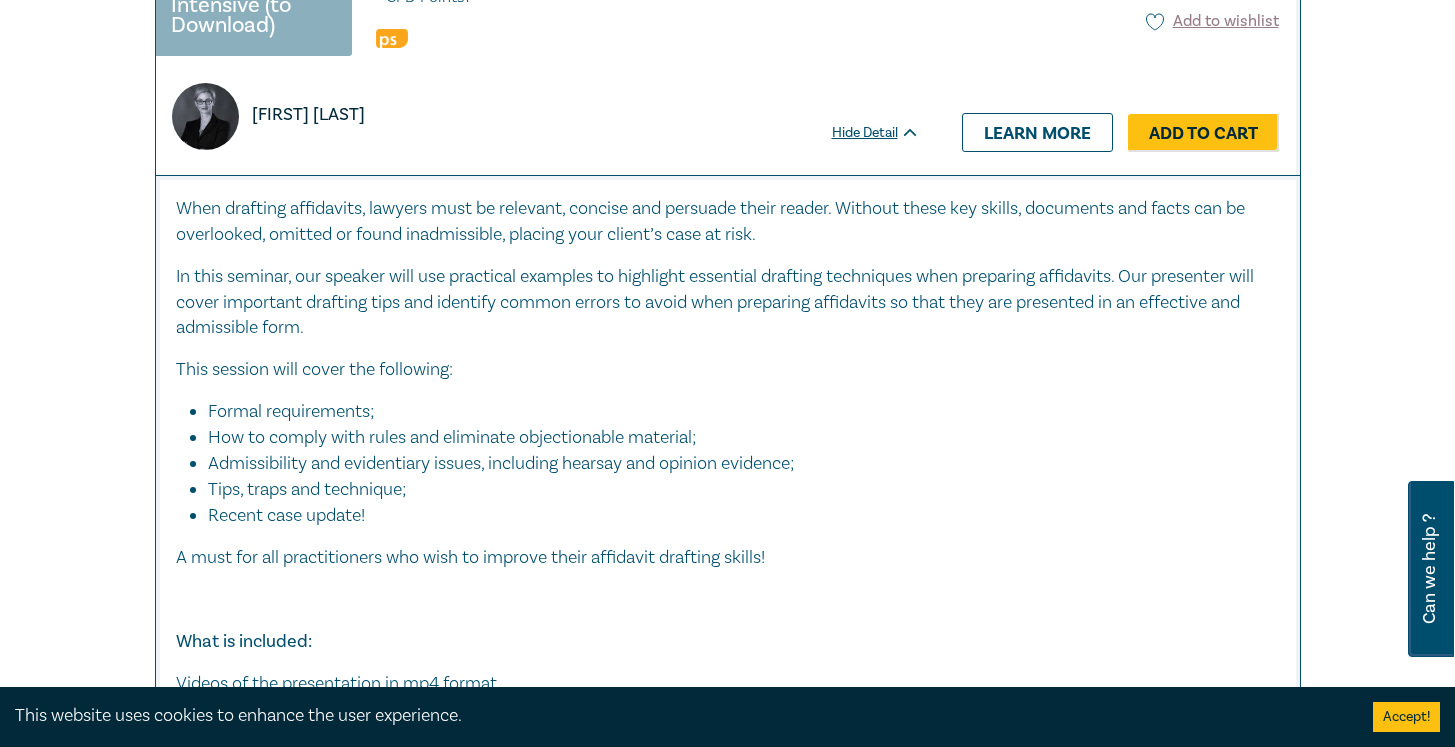 click on "How to comply with rules and eliminate objectionable material;" at bounding box center (734, 438) 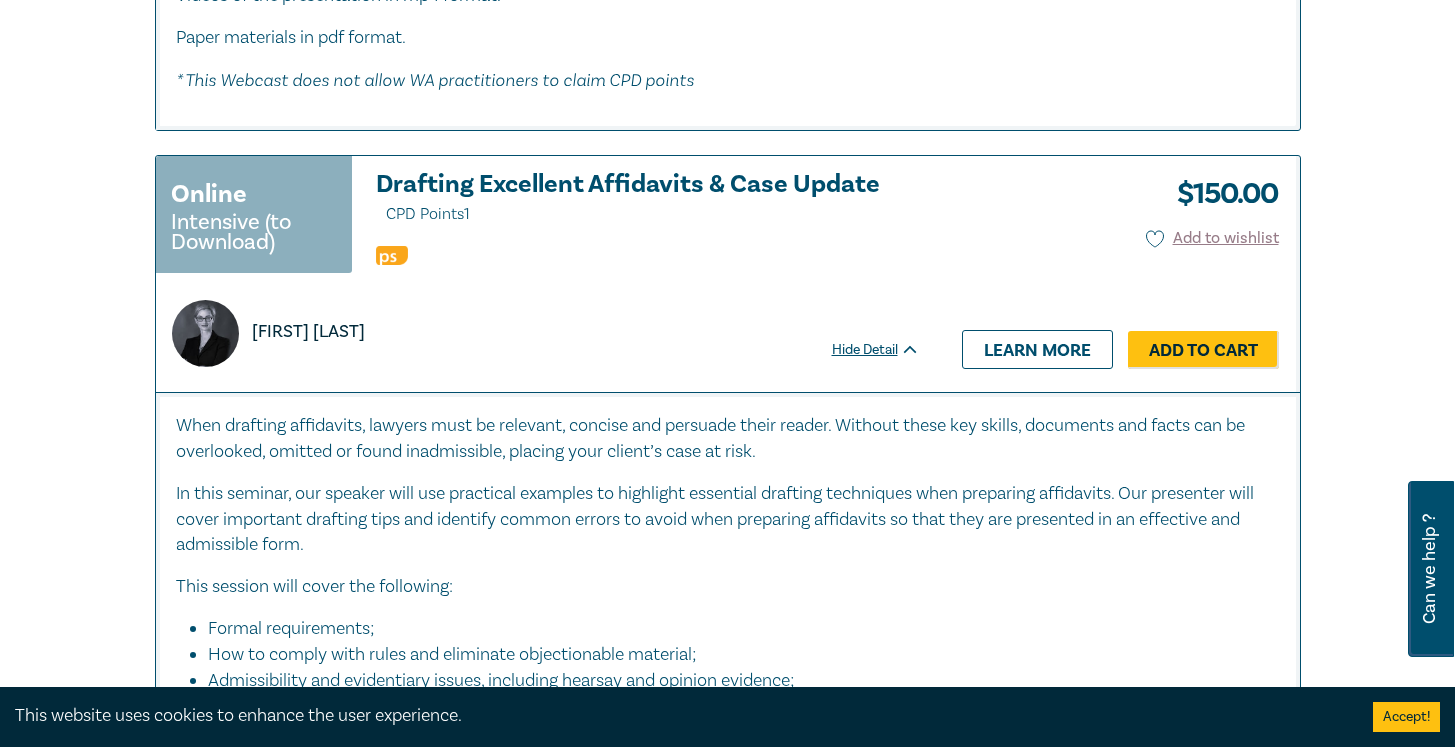 scroll, scrollTop: 2080, scrollLeft: 0, axis: vertical 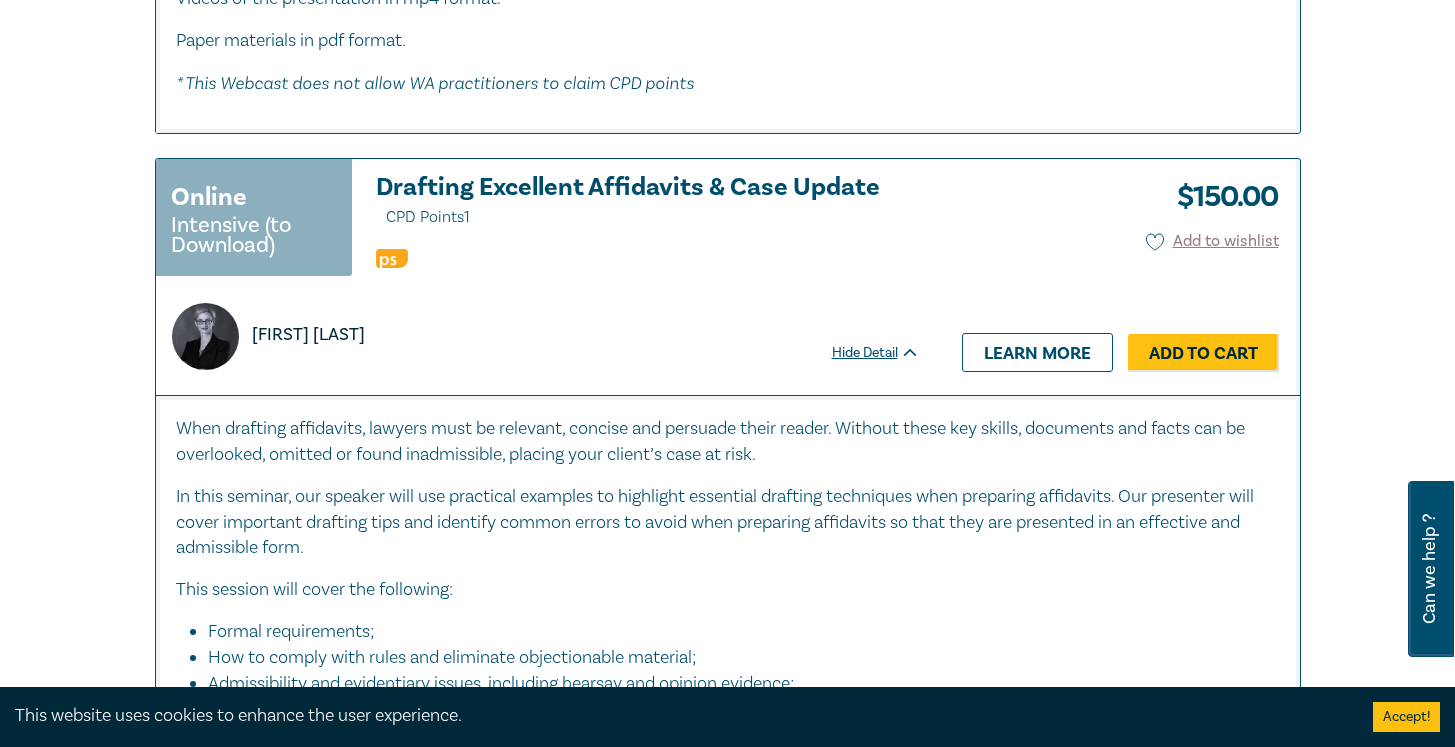 click on "In this seminar, our speaker will use practical examples to highlight essential drafting techniques when preparing affidavits. Our presenter will cover important drafting tips and identify common errors to avoid when preparing affidavits so that they are presented in an effective and admissible form." at bounding box center (728, 523) 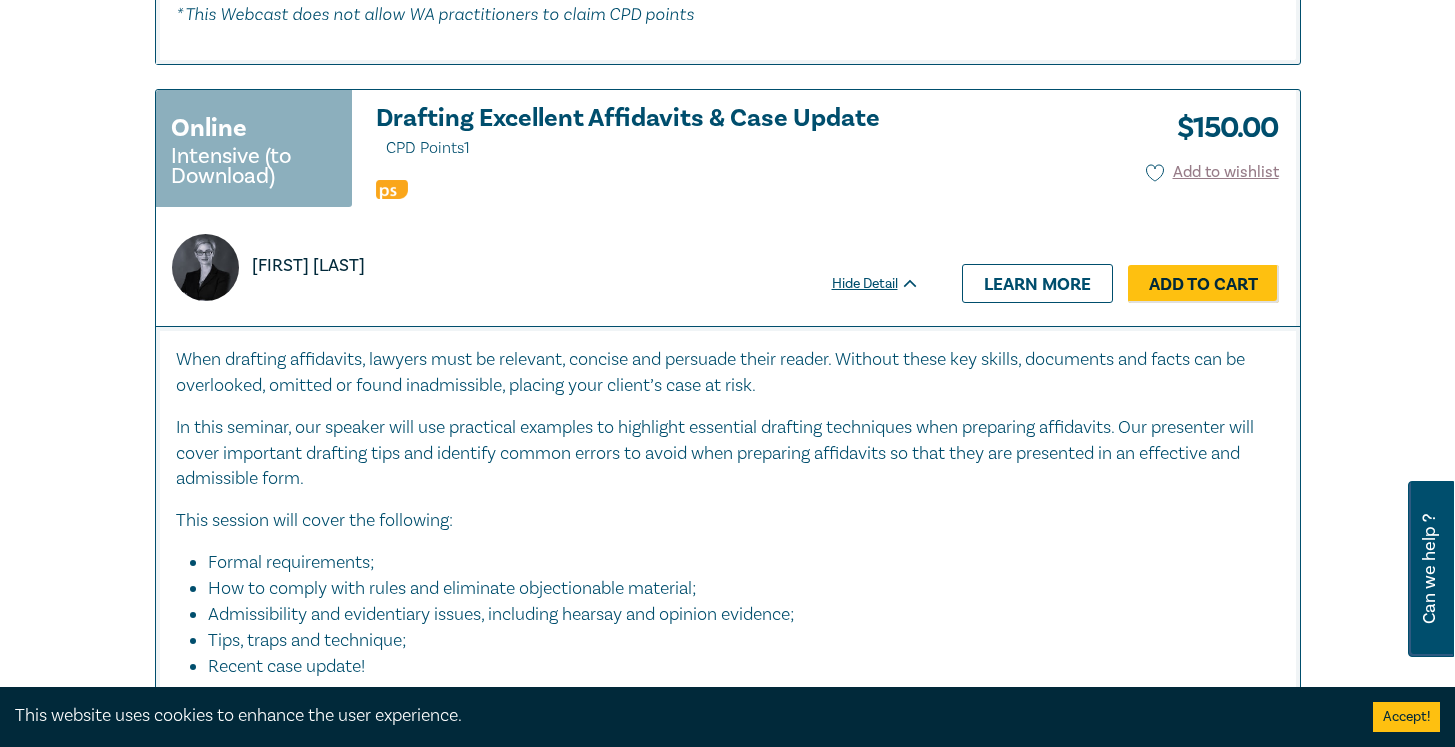click on "How to comply with rules and eliminate objectionable material;" at bounding box center (734, 589) 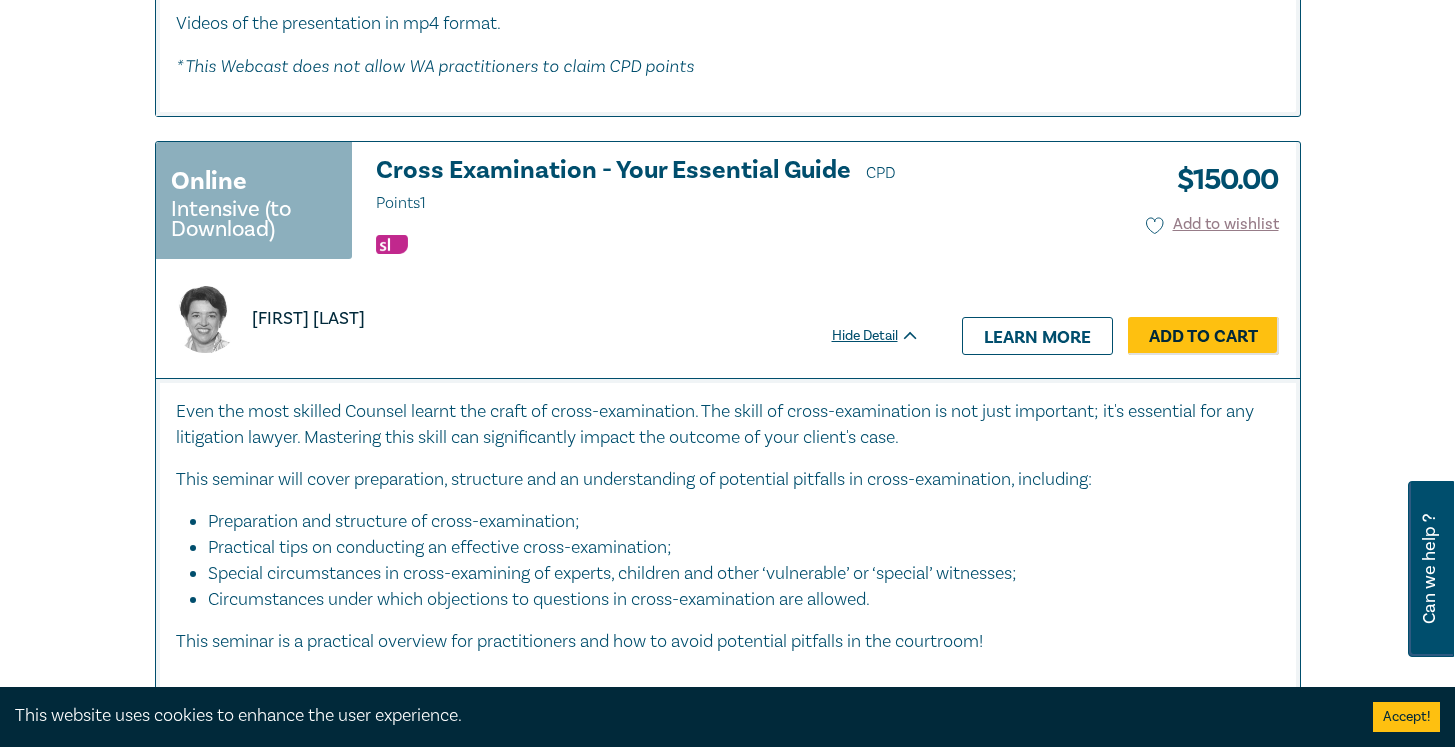 scroll, scrollTop: 3715, scrollLeft: 0, axis: vertical 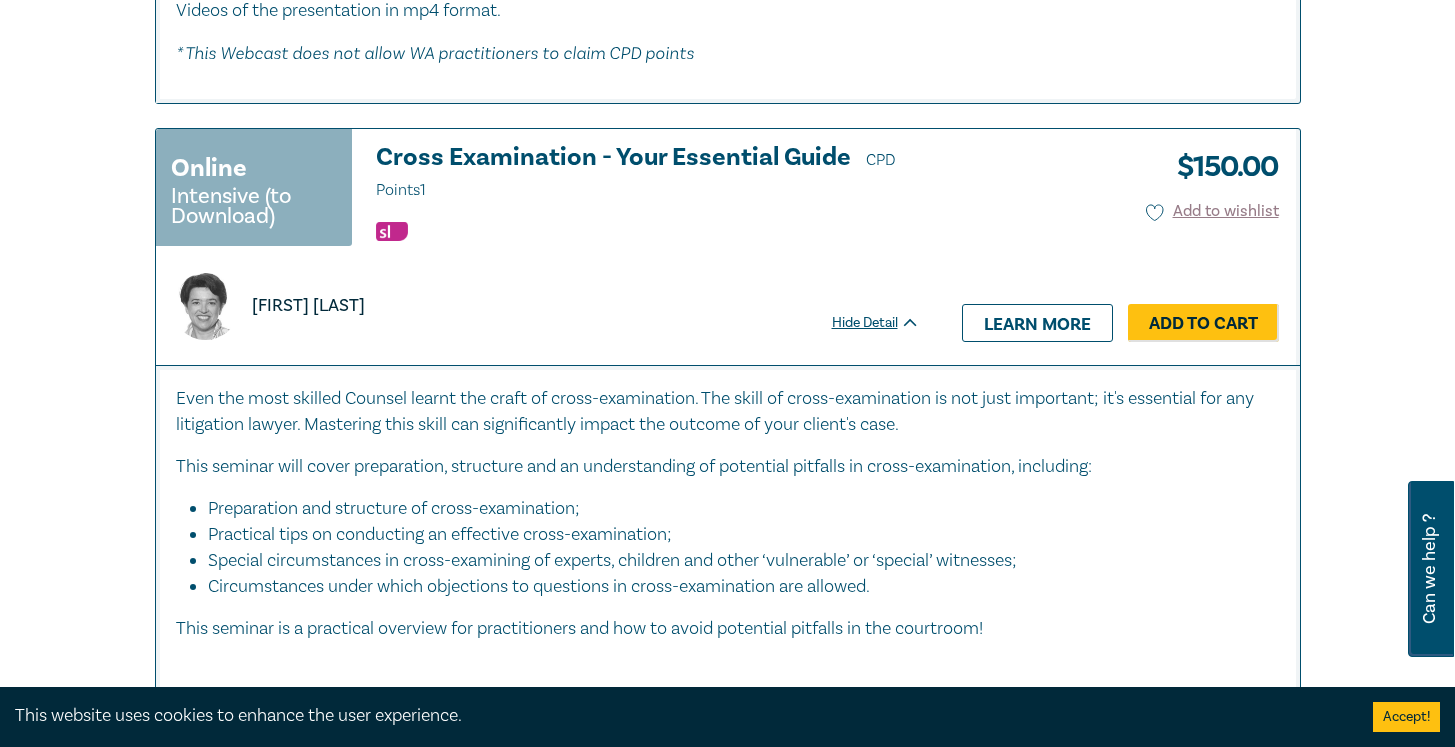 click on "Practical tips on conducting an effective cross-examination;" at bounding box center (734, 535) 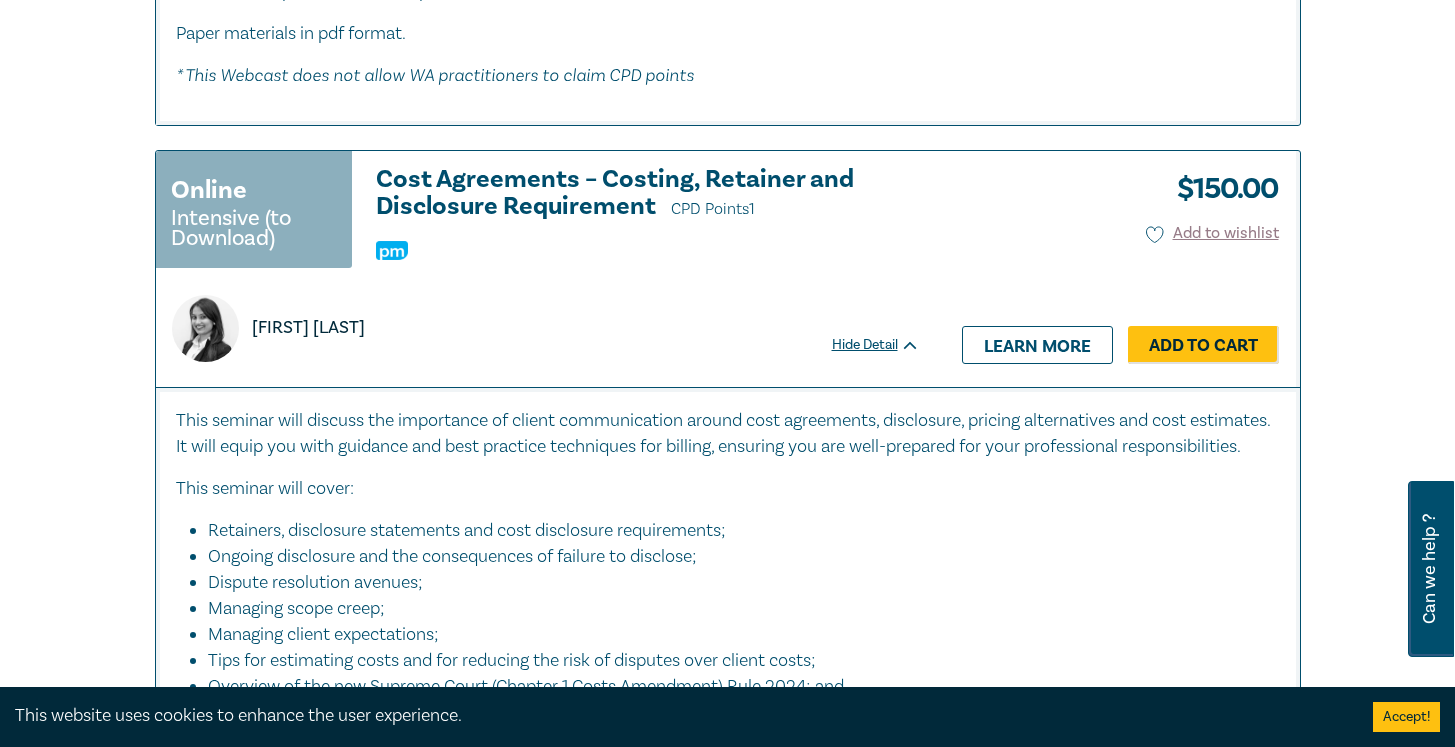click on "Retainers, disclosure statements and cost disclosure requirements;" at bounding box center (734, 531) 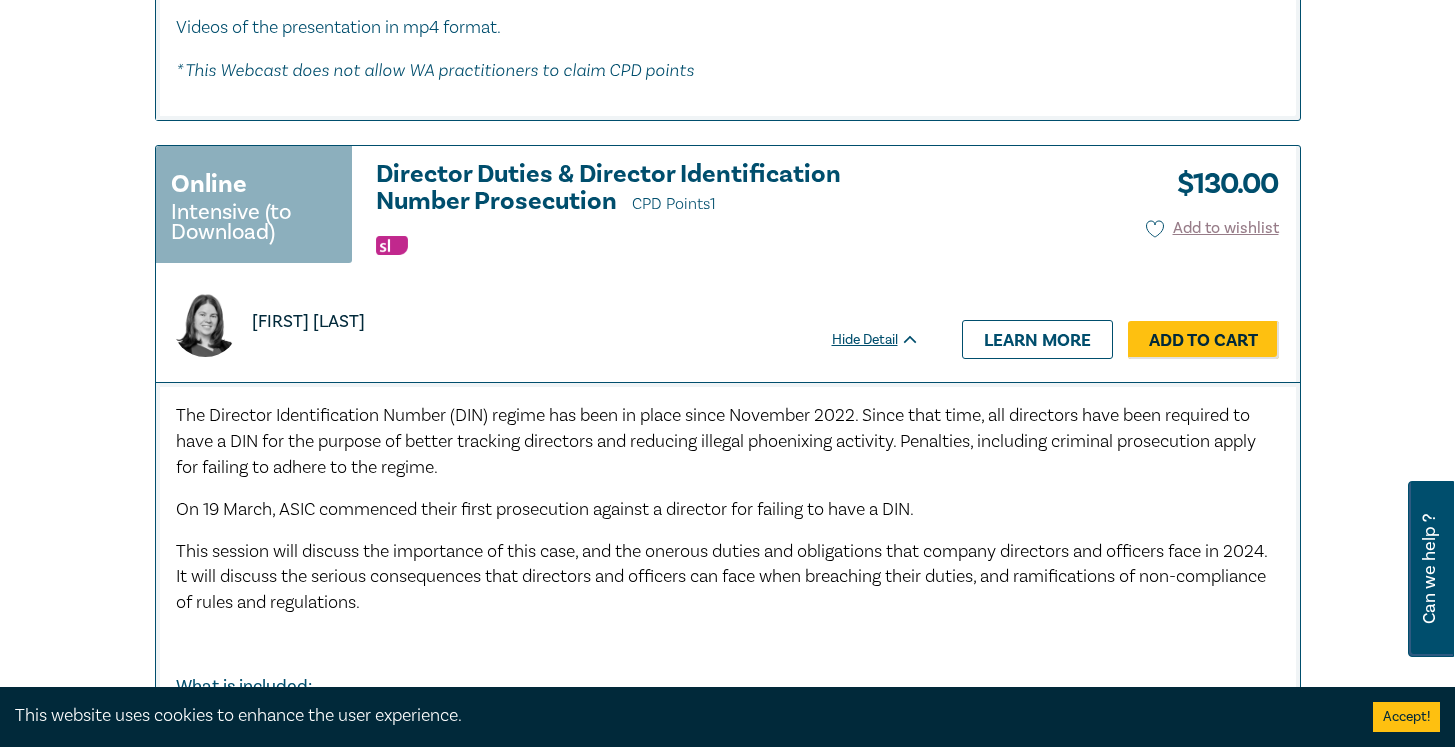 click on "This session will discuss the importance of this case, and the onerous duties and obligations that company directors and officers face in 2024. It will discuss the serious consequences that directors and officers can face when breaching their duties, and ramifications of non-compliance of rules and regulations." at bounding box center [721, 577] 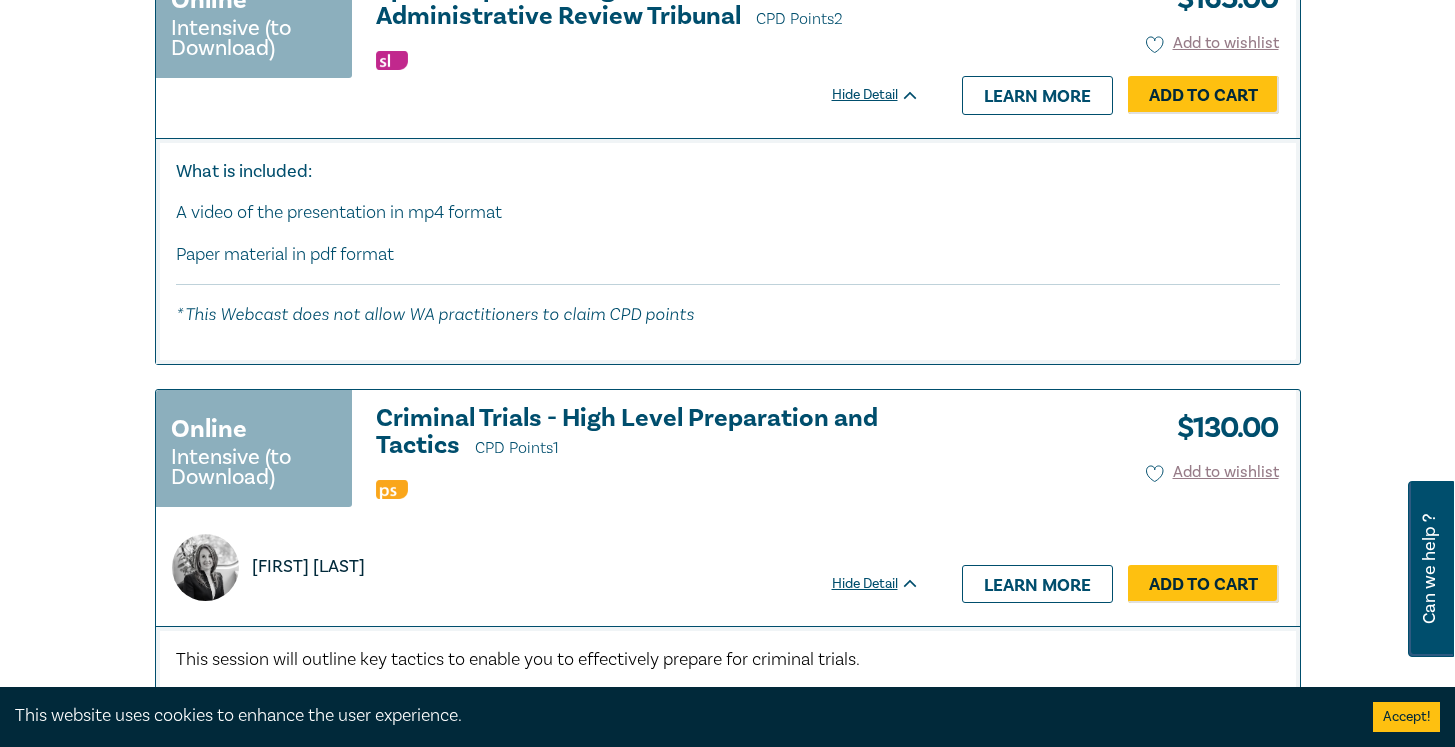 scroll, scrollTop: 9763, scrollLeft: 0, axis: vertical 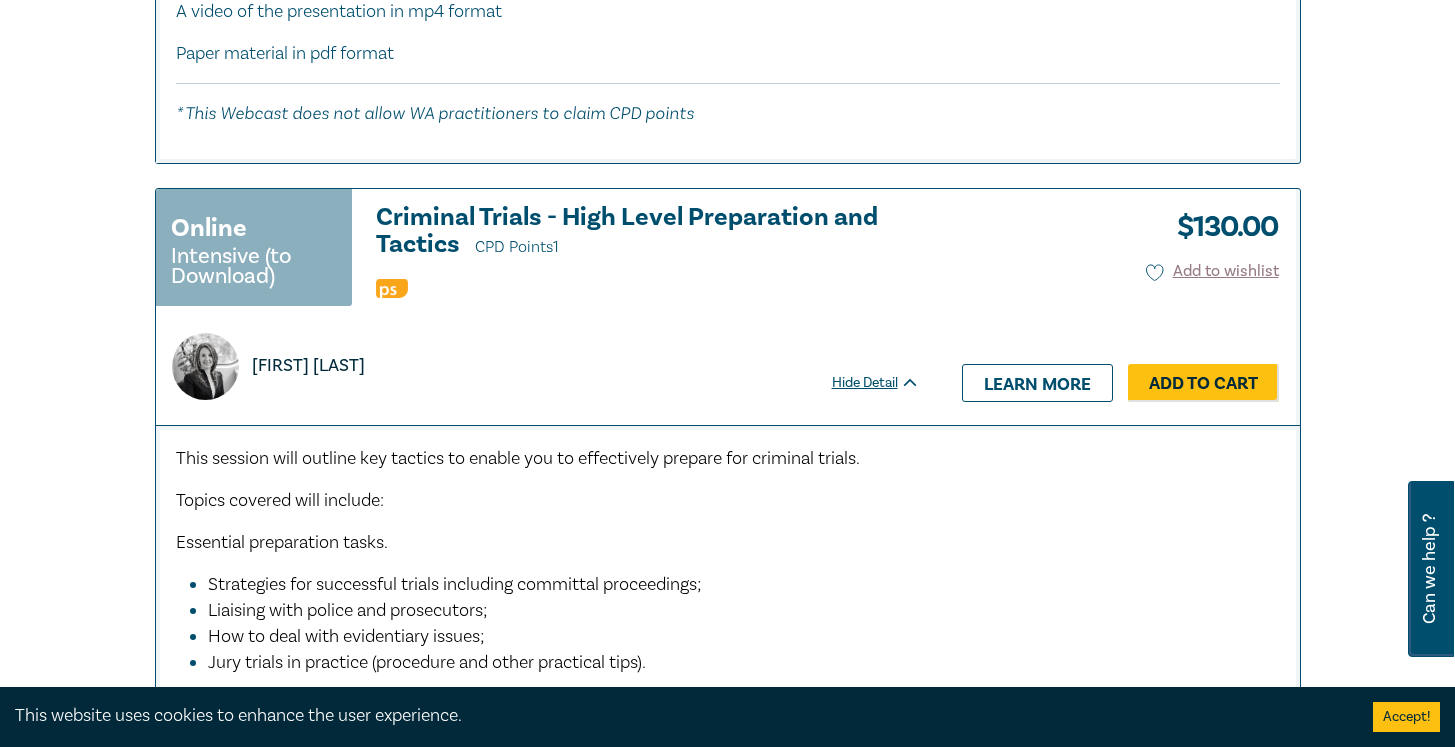 click on "Jury trials in practice (procedure and other practical tips)." at bounding box center (744, 663) 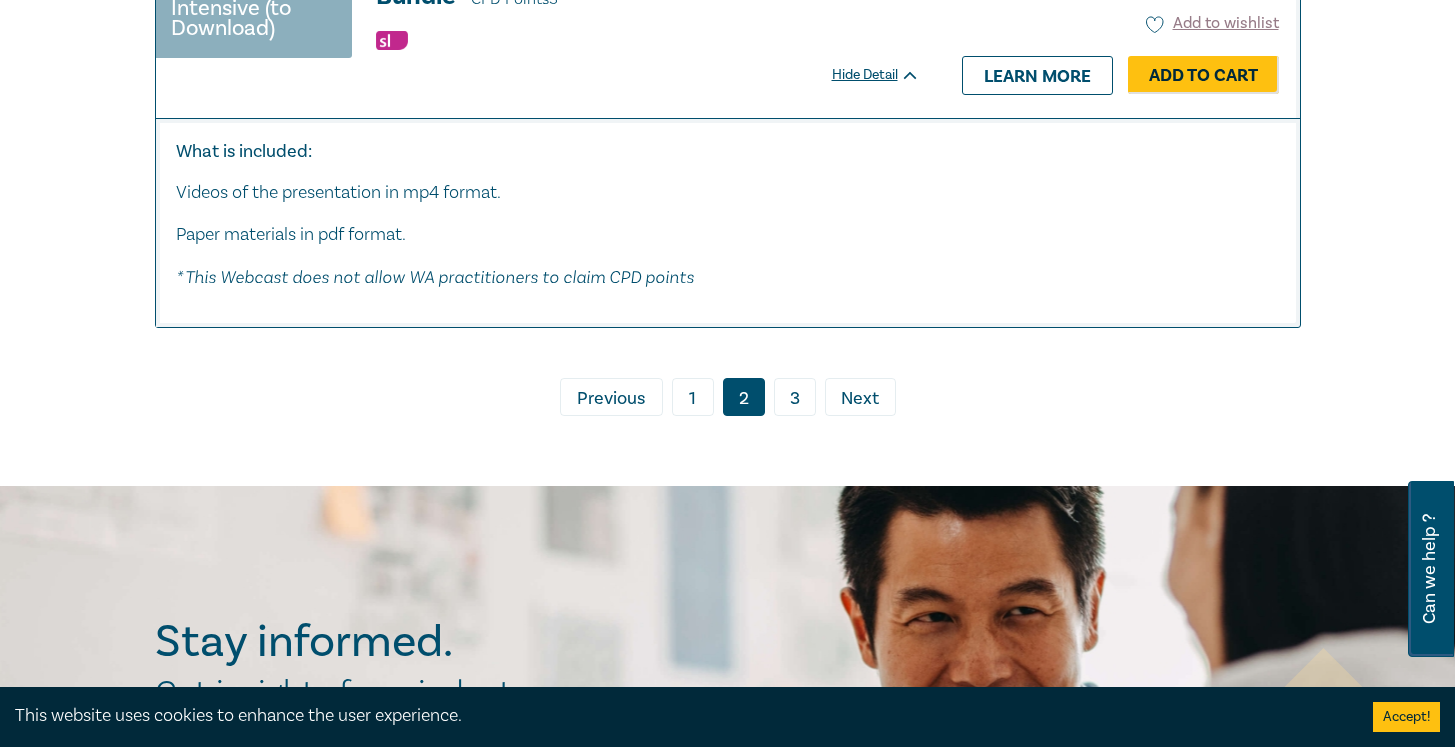 click on "Next" at bounding box center [860, 399] 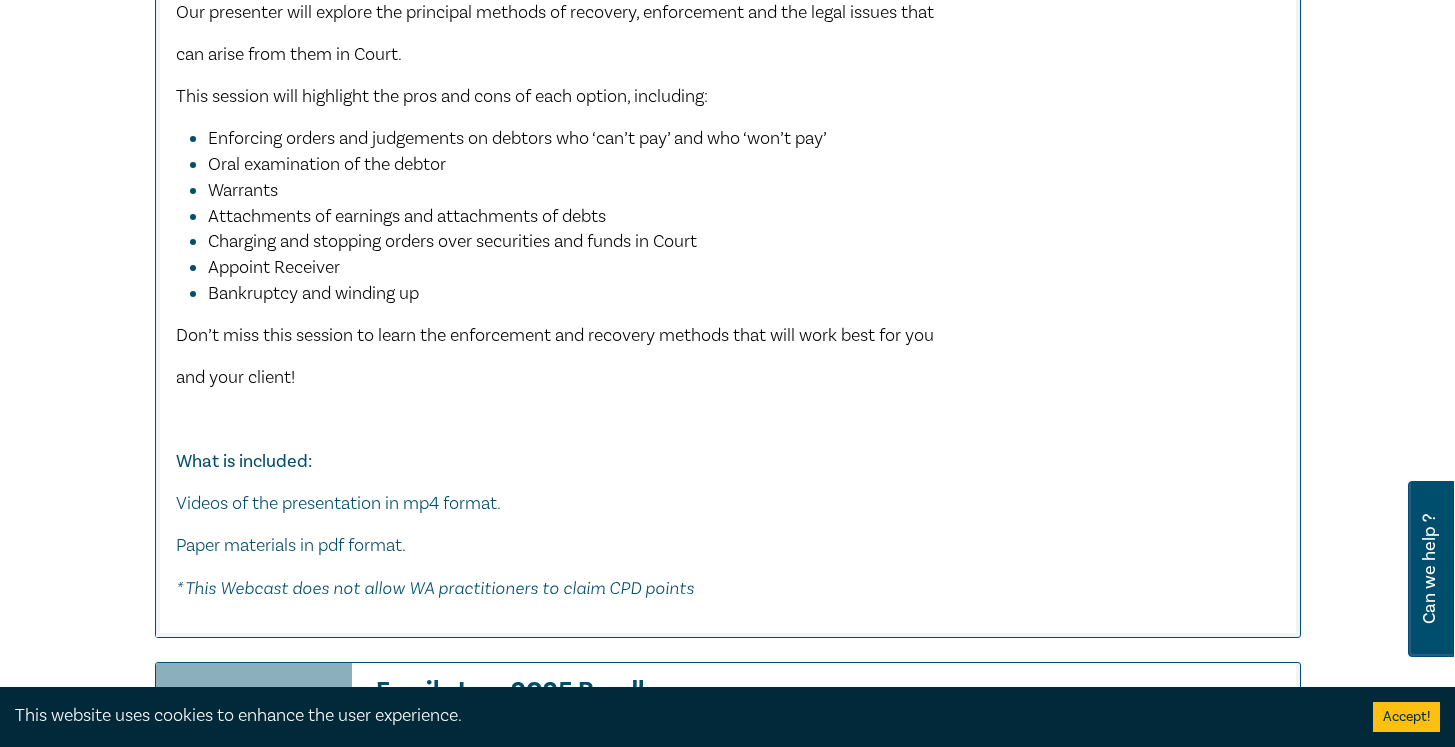 scroll, scrollTop: 938, scrollLeft: 0, axis: vertical 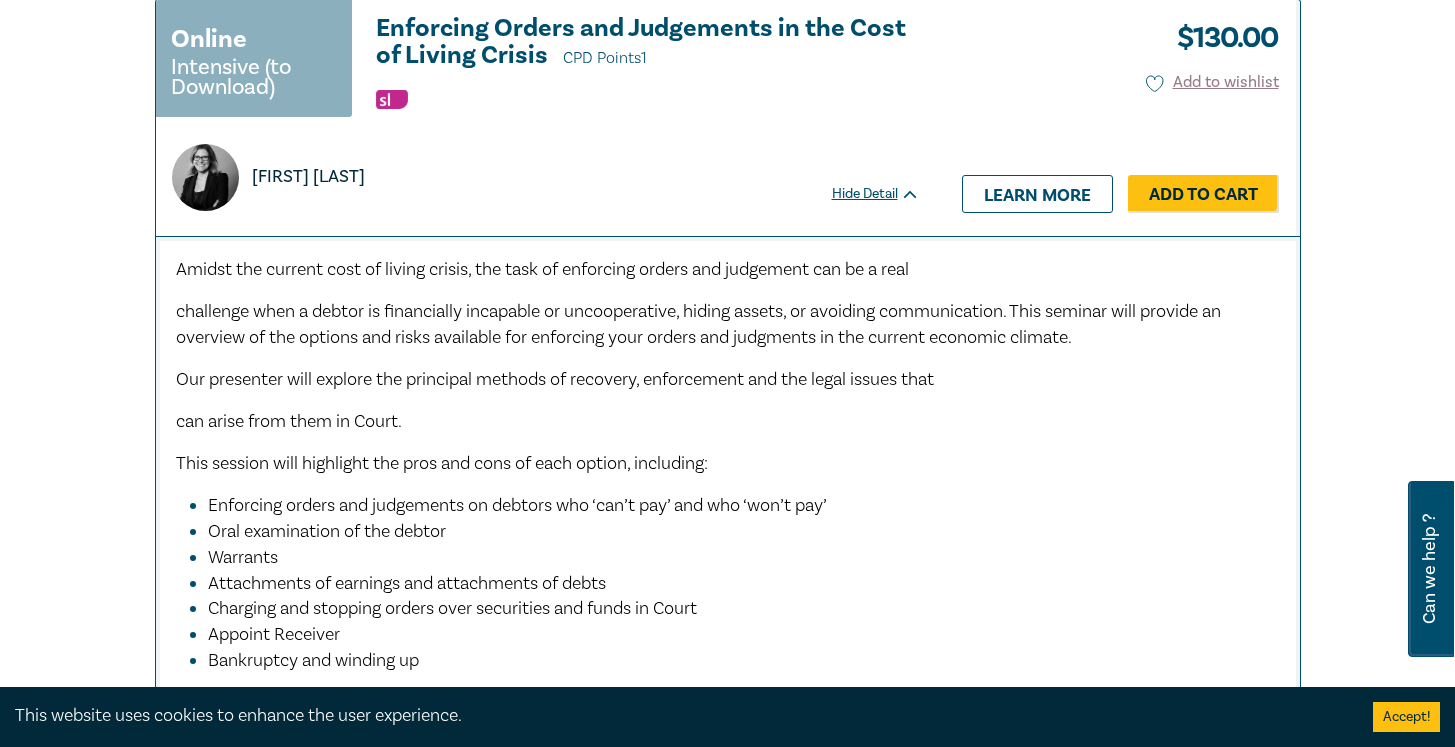 click on "Amidst the current cost of living crisis, the task of enforcing orders and judgement can be a real challenge when a debtor is financially incapable or uncooperative, hiding assets, or avoiding communication. This seminar will provide an overview of the options and risks available for enforcing your orders and judgments in the current economic climate. Our presenter will explore the principal methods of recovery, enforcement and the legal issues that can arise from them in Court. This session will highlight the pros and cons of each option, including:
Enforcing orders and judgements on debtors who ‘can’t pay’ and who ‘won’t pay’
Oral examination of the debtor
Warrants
Attachments of earnings and attachments of debts
Charging and stopping orders over securities and funds in Court
Appoint Receiver
Bankruptcy and winding up
Don’t miss this session to learn the enforcement and recovery methods that will work best for you and your client! ﻿ What is included:" at bounding box center [728, 612] 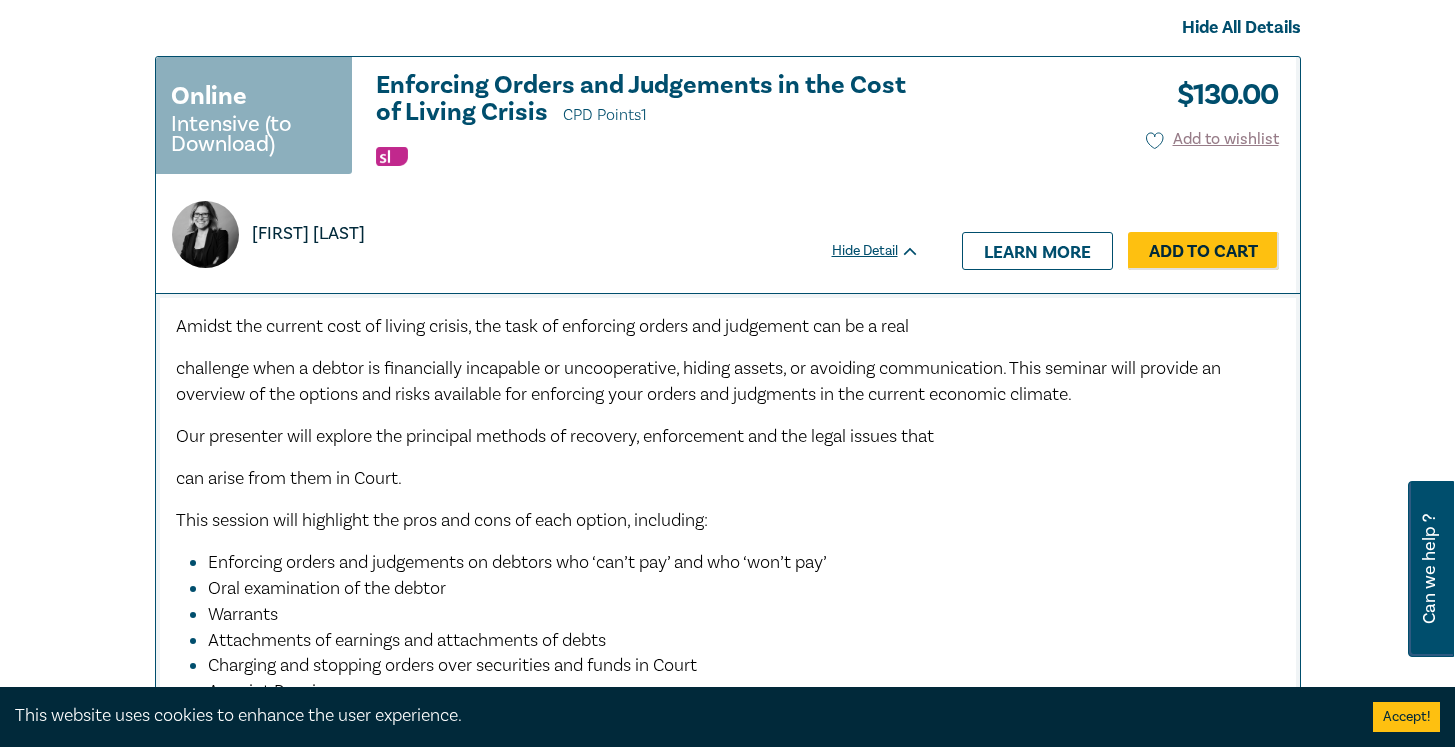 scroll, scrollTop: 880, scrollLeft: 0, axis: vertical 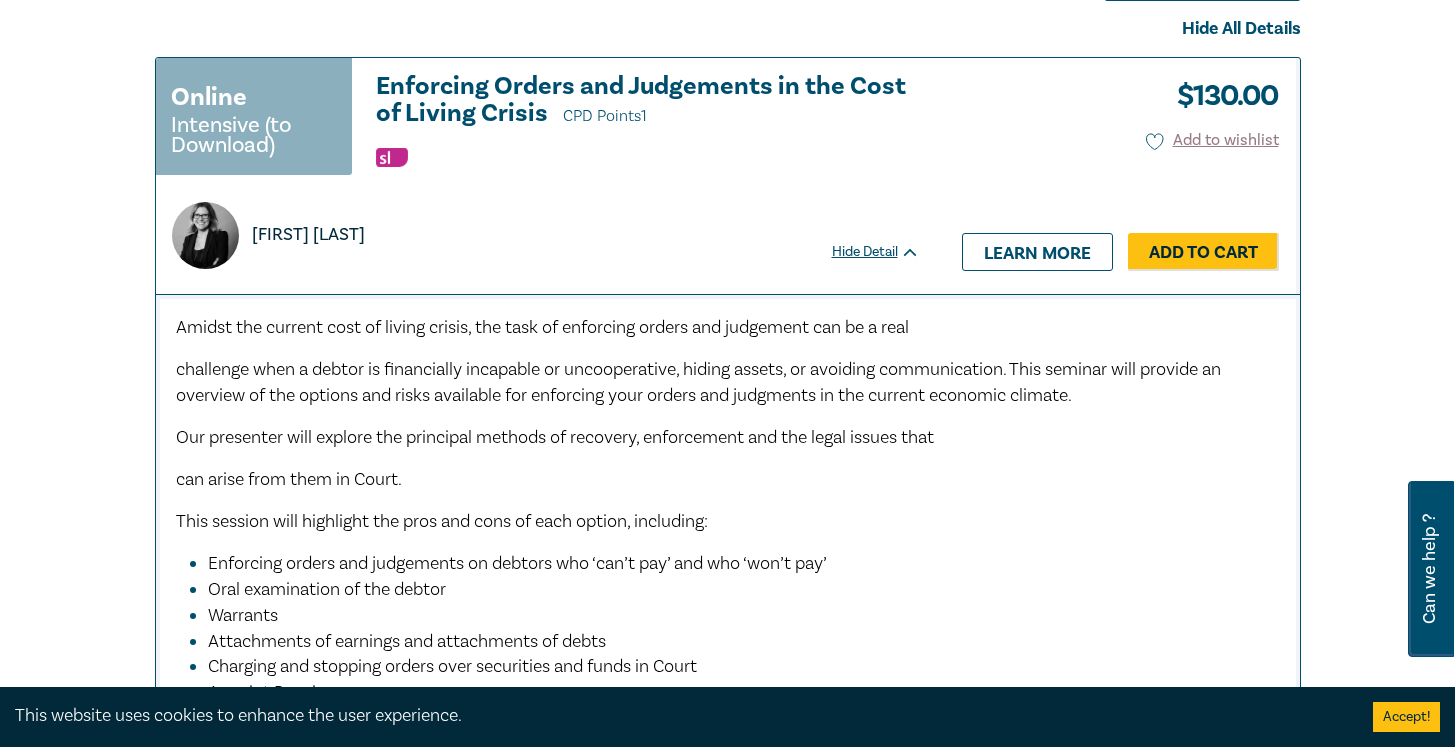 drag, startPoint x: 831, startPoint y: 400, endPoint x: 928, endPoint y: 481, distance: 126.37247 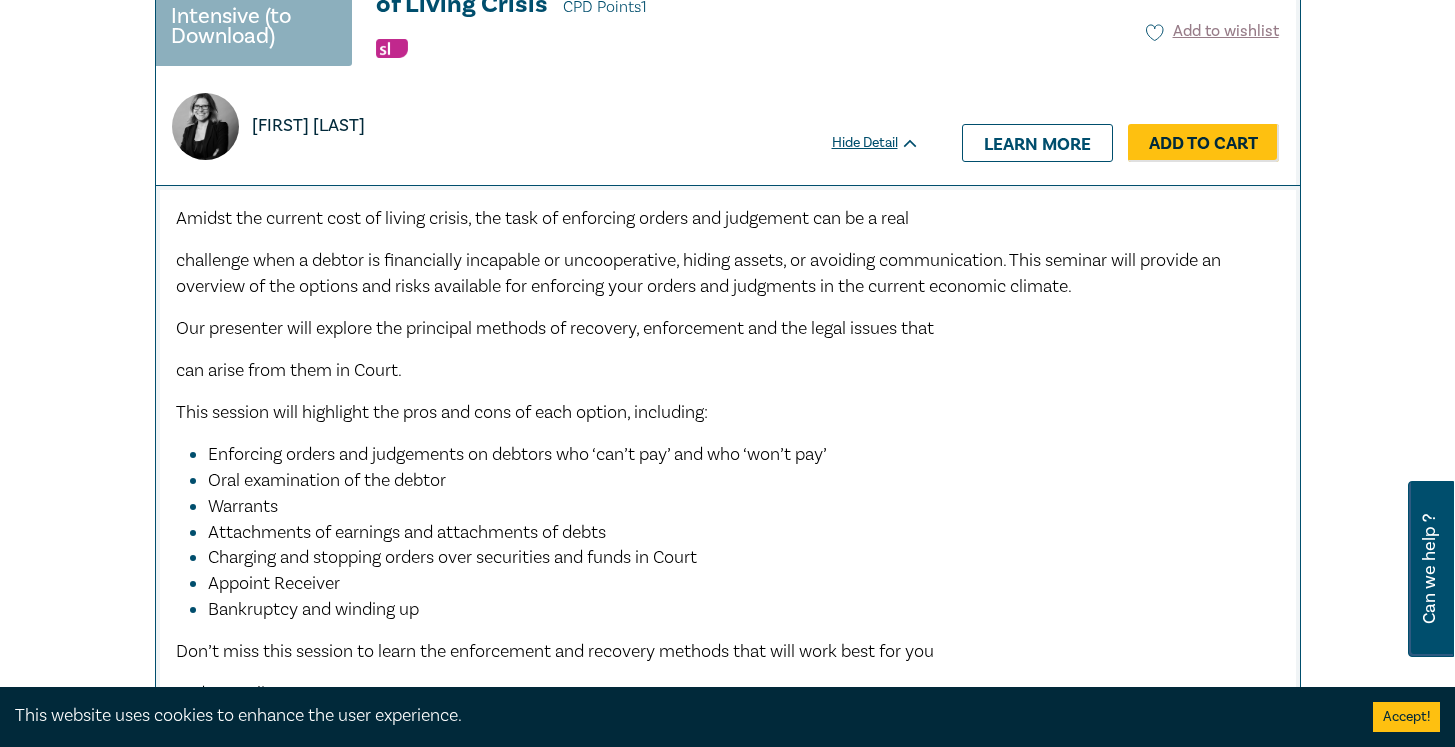 click on "Amidst the current cost of living crisis, the task of enforcing orders and judgement can be a real challenge when a debtor is financially incapable or uncooperative, hiding assets, or avoiding communication. This seminar will provide an overview of the options and risks available for enforcing your orders and judgments in the current economic climate. Our presenter will explore the principal methods of recovery, enforcement and the legal issues that can arise from them in Court. This session will highlight the pros and cons of each option, including:
Enforcing orders and judgements on debtors who ‘can’t pay’ and who ‘won’t pay’
Oral examination of the debtor
Warrants
Attachments of earnings and attachments of debts
Charging and stopping orders over securities and funds in Court
Appoint Receiver
Bankruptcy and winding up
Don’t miss this session to learn the enforcement and recovery methods that will work best for you and your client! ﻿ What is included:" at bounding box center [728, 561] 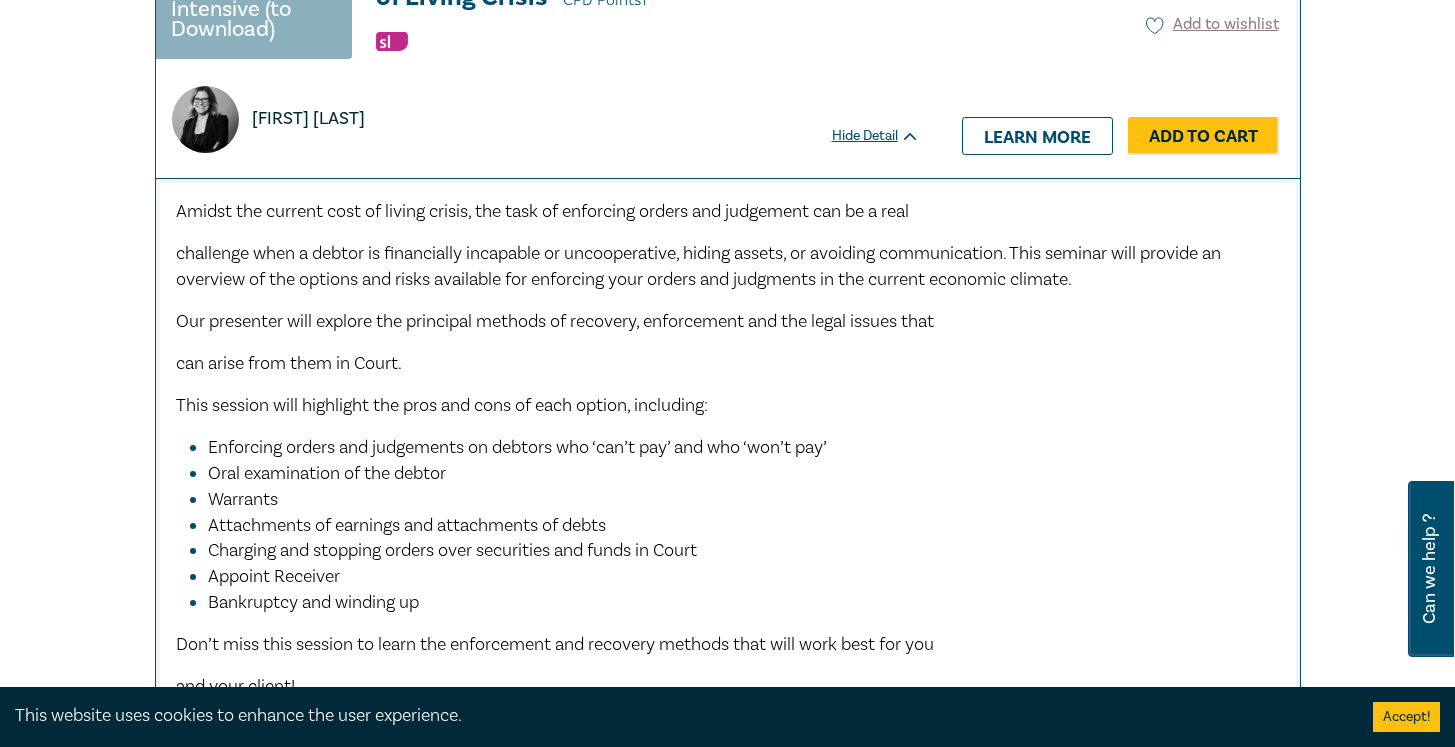 click on "This session will highlight the pros and cons of each option, including:" at bounding box center [728, 406] 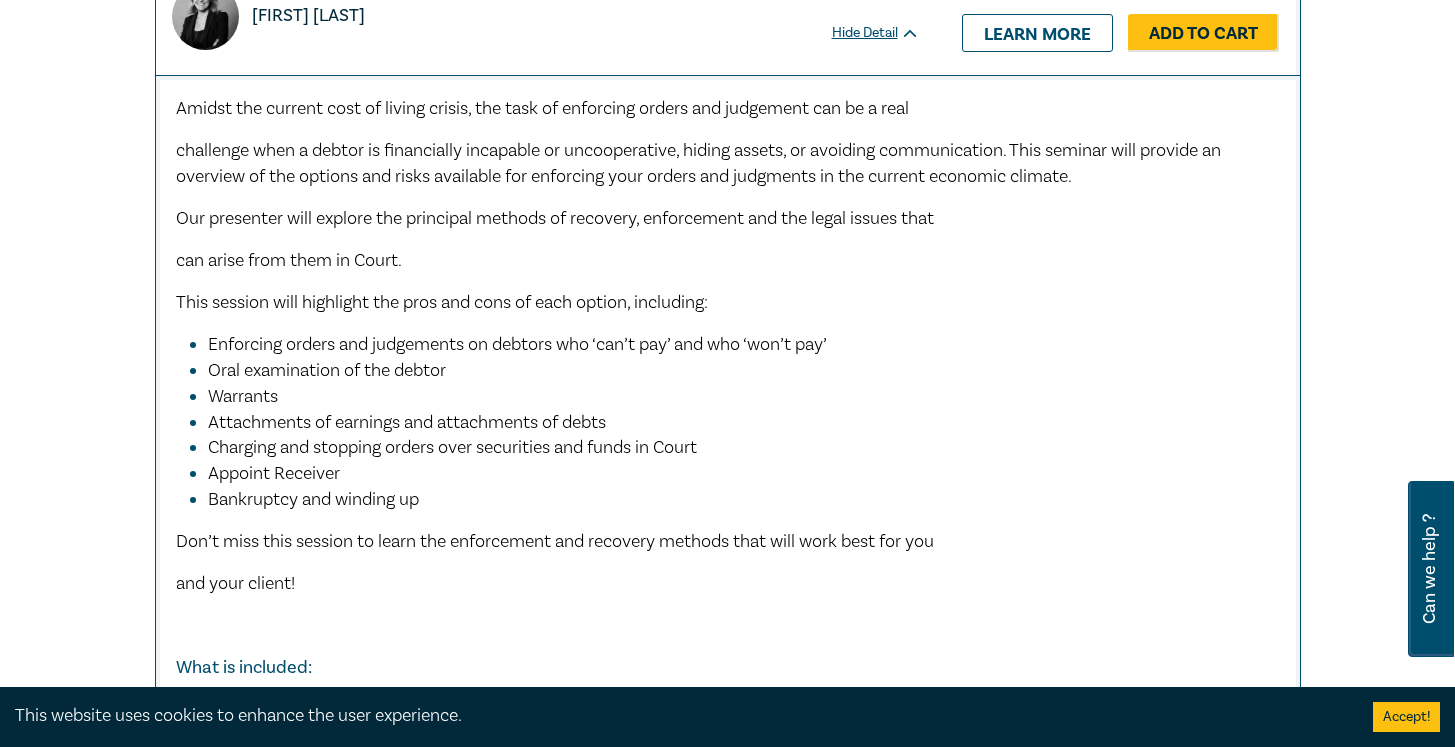 click on "Amidst the current cost of living crisis, the task of enforcing orders and judgement can be a real challenge when a debtor is financially incapable or uncooperative, hiding assets, or avoiding communication. This seminar will provide an overview of the options and risks available for enforcing your orders and judgments in the current economic climate. Our presenter will explore the principal methods of recovery, enforcement and the legal issues that can arise from them in Court. This session will highlight the pros and cons of each option, including:
Enforcing orders and judgements on debtors who ‘can’t pay’ and who ‘won’t pay’
Oral examination of the debtor
Warrants
Attachments of earnings and attachments of debts
Charging and stopping orders over securities and funds in Court
Appoint Receiver
Bankruptcy and winding up
Don’t miss this session to learn the enforcement and recovery methods that will work best for you and your client! ﻿ What is included:" at bounding box center (728, 451) 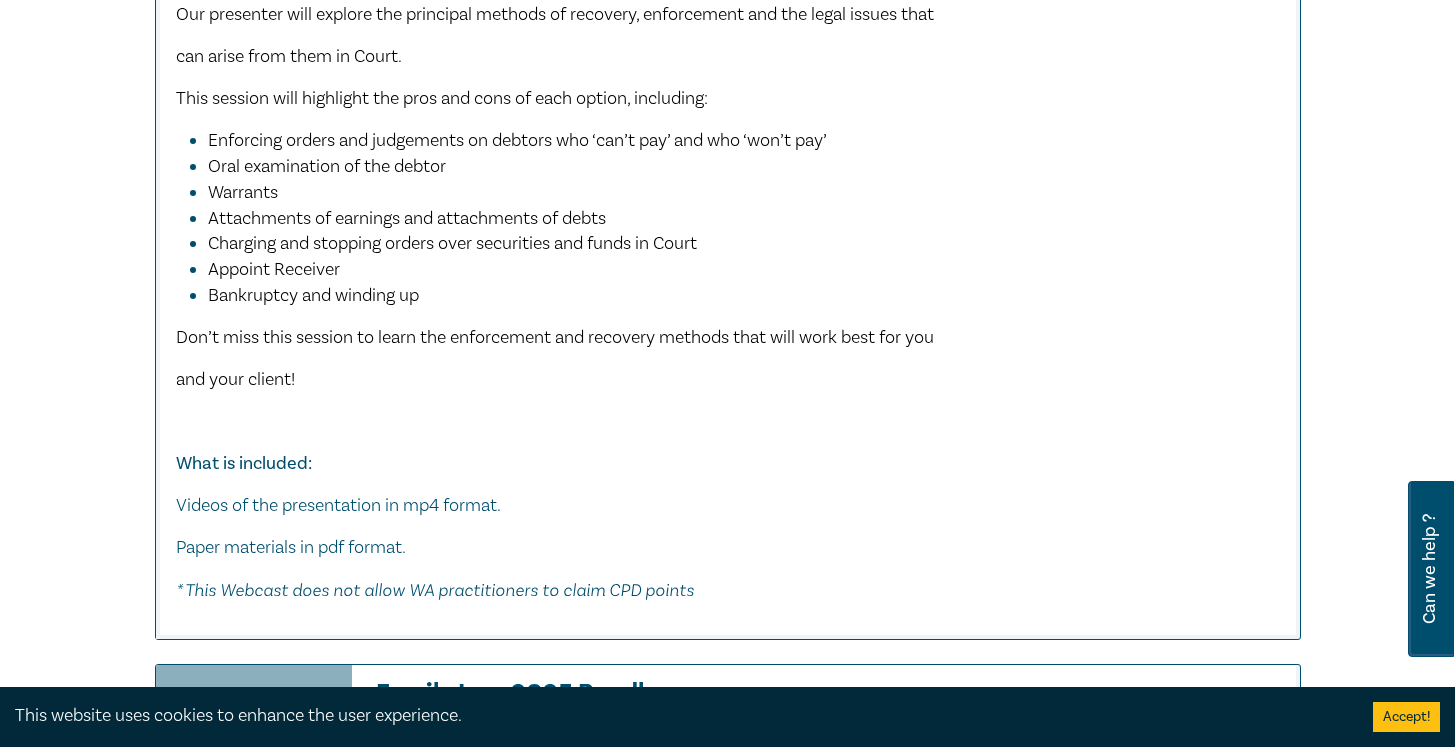 scroll, scrollTop: 1308, scrollLeft: 0, axis: vertical 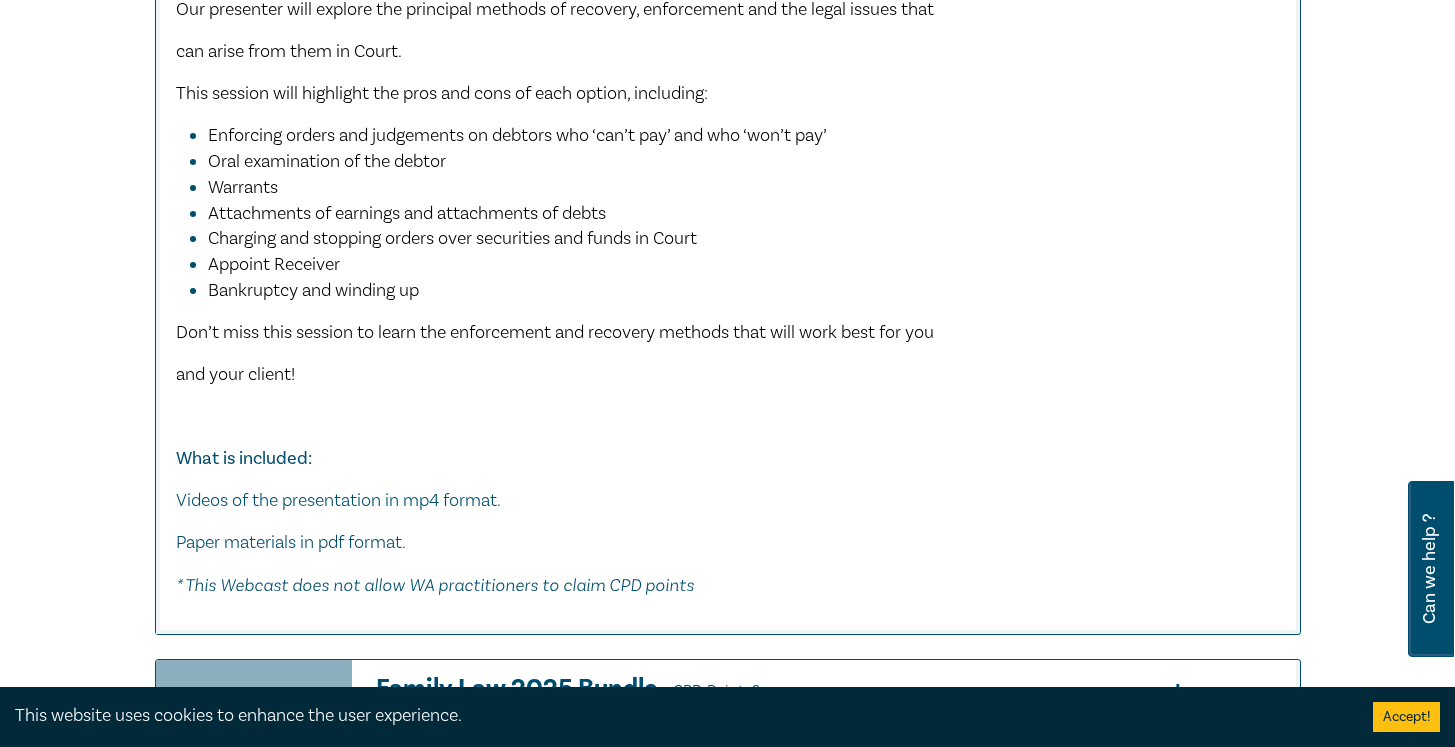 click on "Appoint Receiver" at bounding box center [734, 265] 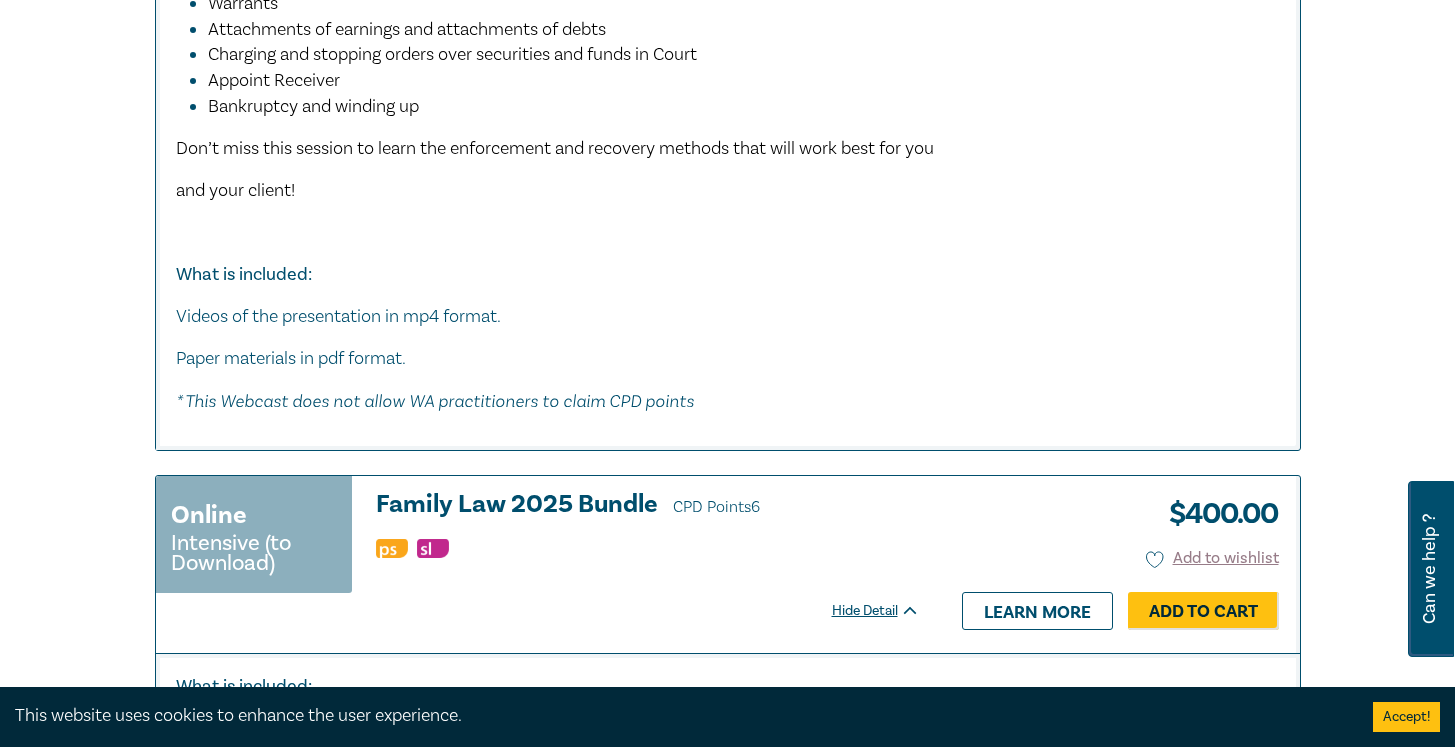 click on "Amidst the current cost of living crisis, the task of enforcing orders and judgement can be a real challenge when a debtor is financially incapable or uncooperative, hiding assets, or avoiding communication. This seminar will provide an overview of the options and risks available for enforcing your orders and judgments in the current economic climate. Our presenter will explore the principal methods of recovery, enforcement and the legal issues that can arise from them in Court. This session will highlight the pros and cons of each option, including:
Enforcing orders and judgements on debtors who ‘can’t pay’ and who ‘won’t pay’
Oral examination of the debtor
Warrants
Attachments of earnings and attachments of debts
Charging and stopping orders over securities and funds in Court
Appoint Receiver
Bankruptcy and winding up
Don’t miss this session to learn the enforcement and recovery methods that will work best for you and your client! ﻿ What is included:" at bounding box center (728, 58) 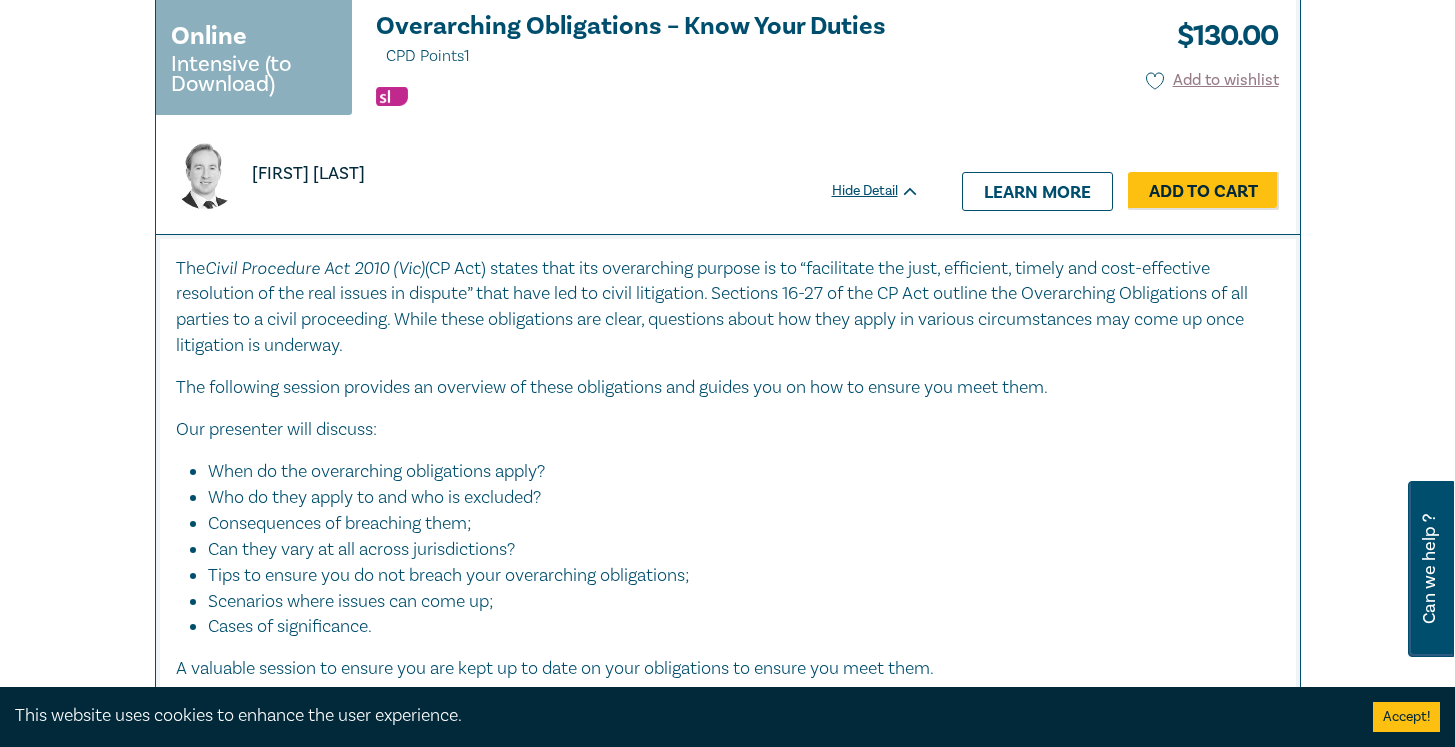 click on "The  Civil Procedure Act 2010 (Vic)  (CP Act) states that its overarching purpose is to “facilitate the just, efficient, timely and cost-effective resolution of the real issues in dispute” that have led to civil litigation. Sections 16-27 of the CP Act outline the Overarching Obligations of all parties to a civil proceeding. While these obligations are clear, questions about how they apply in various circumstances may come up once litigation is underway. The following session provides an overview of these obligations and guides you on how to ensure you meet them. Our presenter will discuss:
When do the overarching obligations apply?
Who do they apply to and who is excluded?
Consequences of breaching them;
Can they vary at all across jurisdictions?
Tips to ensure you do not breach your overarching obligations;
Scenarios where issues can come up;
Cases of significance.
A valuable session to ensure you are kept up to date on your obligations to ensure you meet them. What is included:" at bounding box center [728, 553] 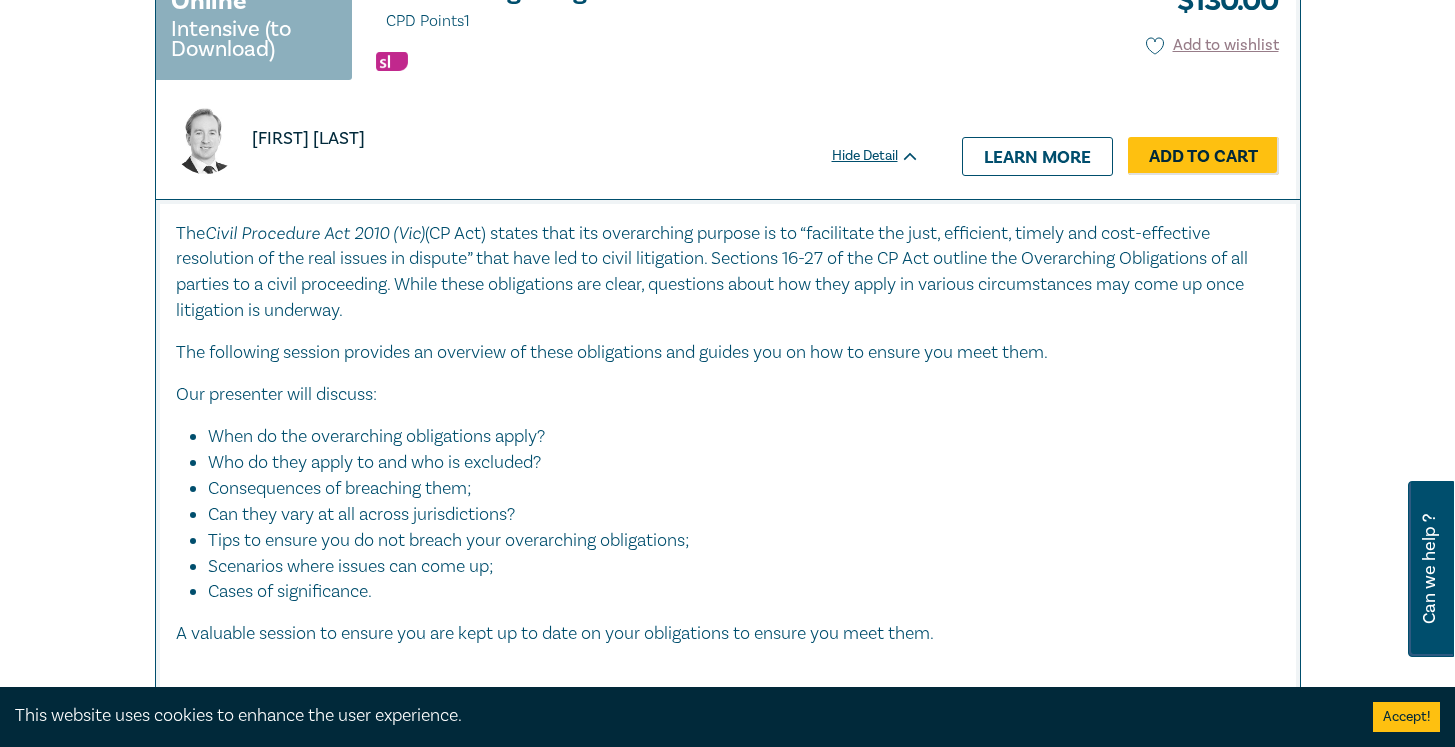 click on "When do the overarching obligations apply?" at bounding box center [734, 437] 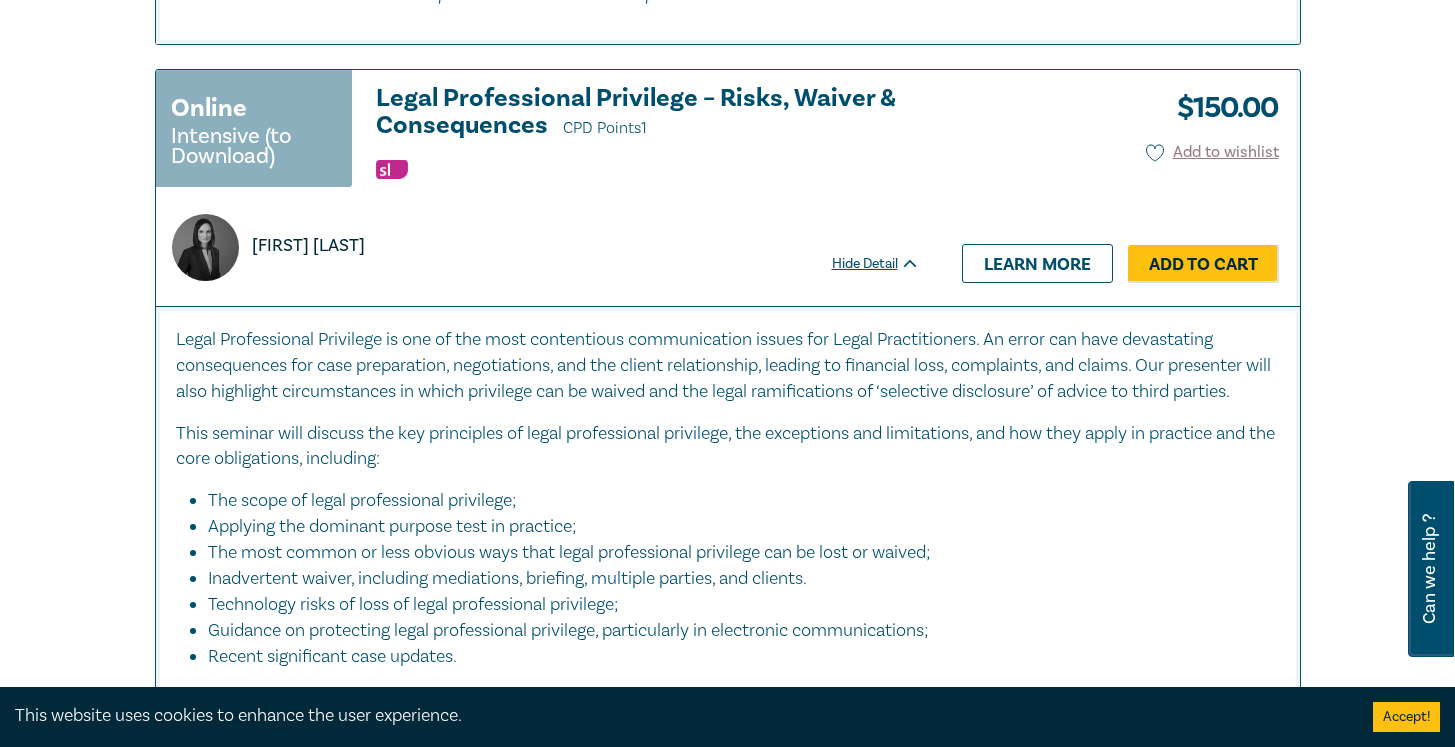 click on "Legal Professional Privilege is one of the most contentious communication issues for Legal Practitioners. An error can have devastating consequences for case preparation, negotiations, and the client relationship, leading to financial loss, complaints, and claims. Our presenter will also highlight circumstances in which privilege can be waived and the legal ramifications of ‘selective disclosure’ of advice to third parties.  This seminar will discuss the key principles of legal professional privilege, the exceptions and limitations, and how they apply in practice and the core obligations, including:
The scope of legal professional privilege;
Applying the dominant purpose test in practice;
The most common or less obvious ways that legal professional privilege can be lost or waived;
Inadvertent waiver, including mediations, briefing, multiple parties, and clients.
Technology risks of loss of legal professional privilege;
Recent significant case updates.
What is included:" at bounding box center (728, 624) 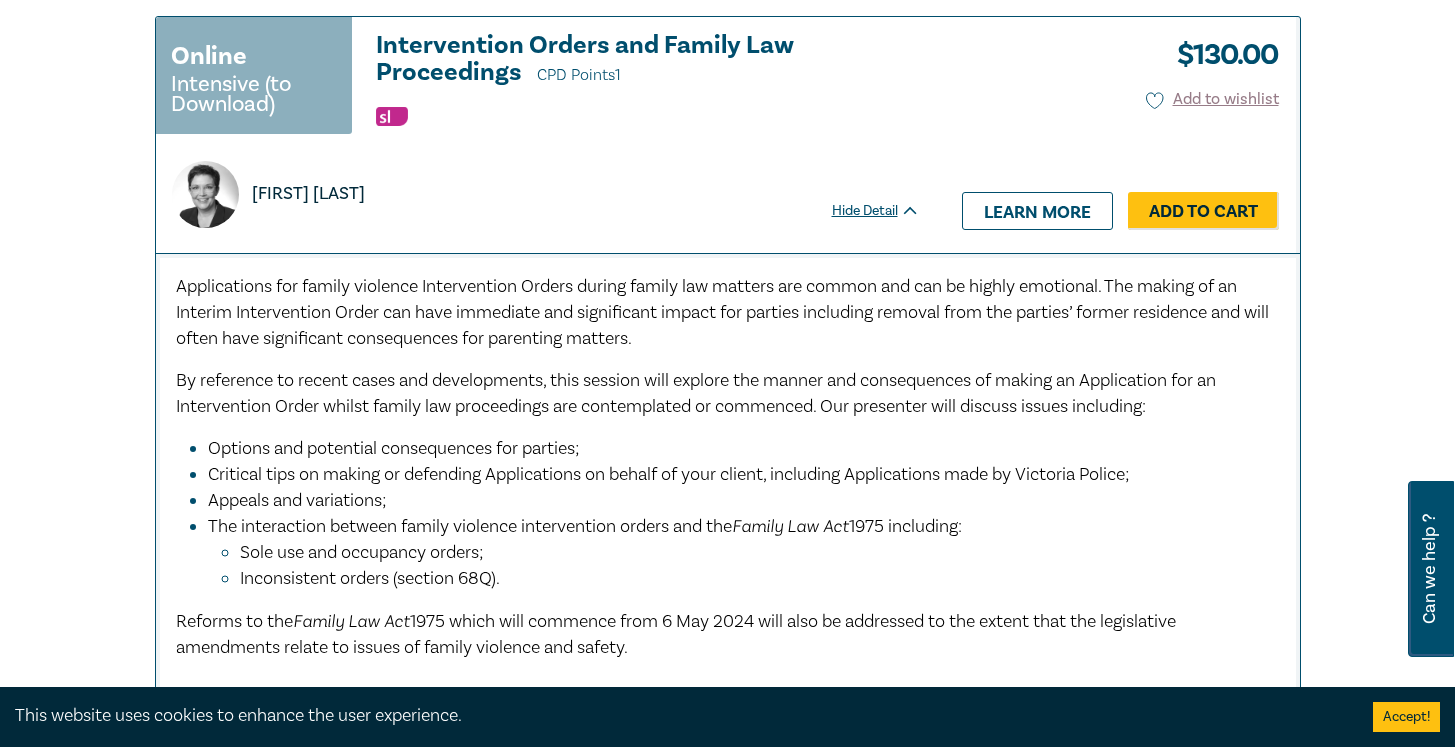 click on "Critical tips on making or defending Applications on behalf of your client, including Applications made by Victoria Police;" at bounding box center [734, 475] 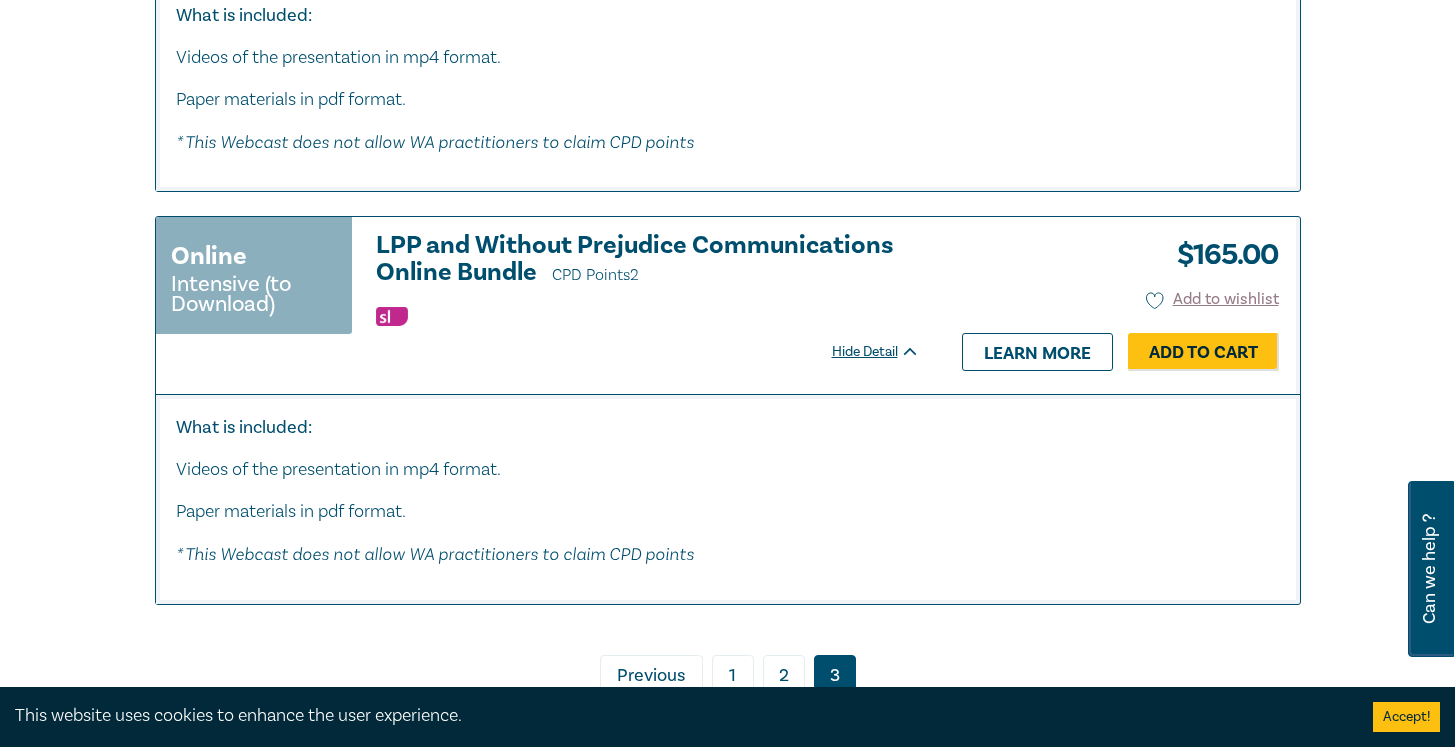 scroll, scrollTop: 4922, scrollLeft: 0, axis: vertical 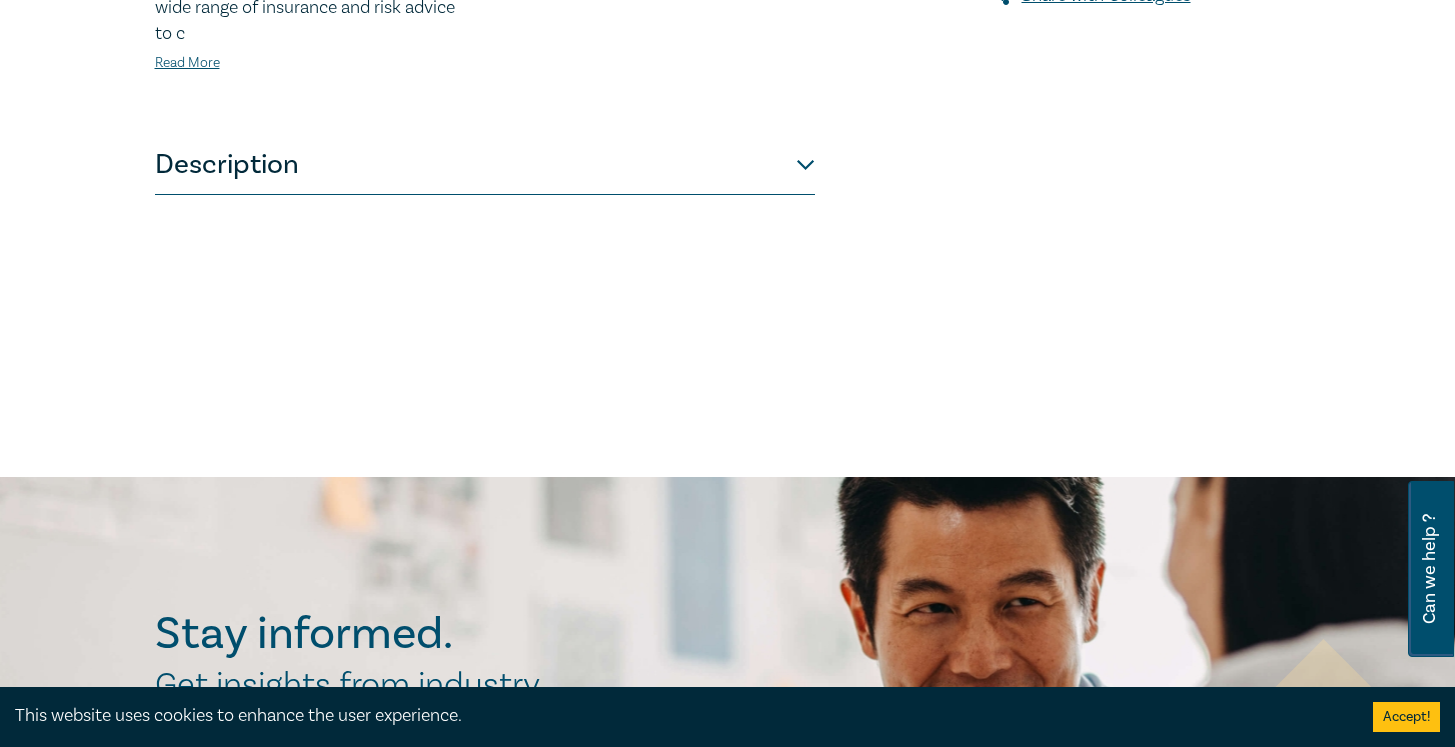 click on "Description" at bounding box center (485, 165) 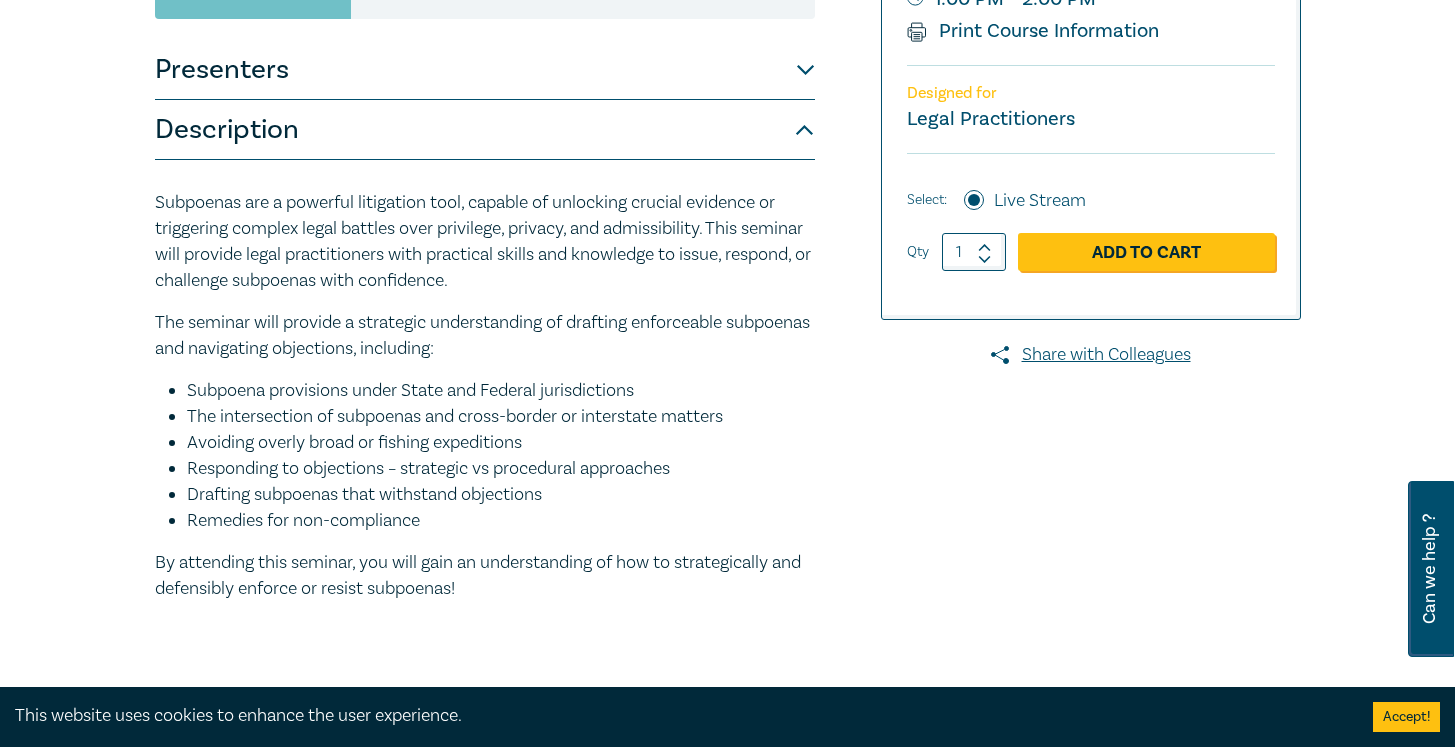 scroll, scrollTop: 482, scrollLeft: 0, axis: vertical 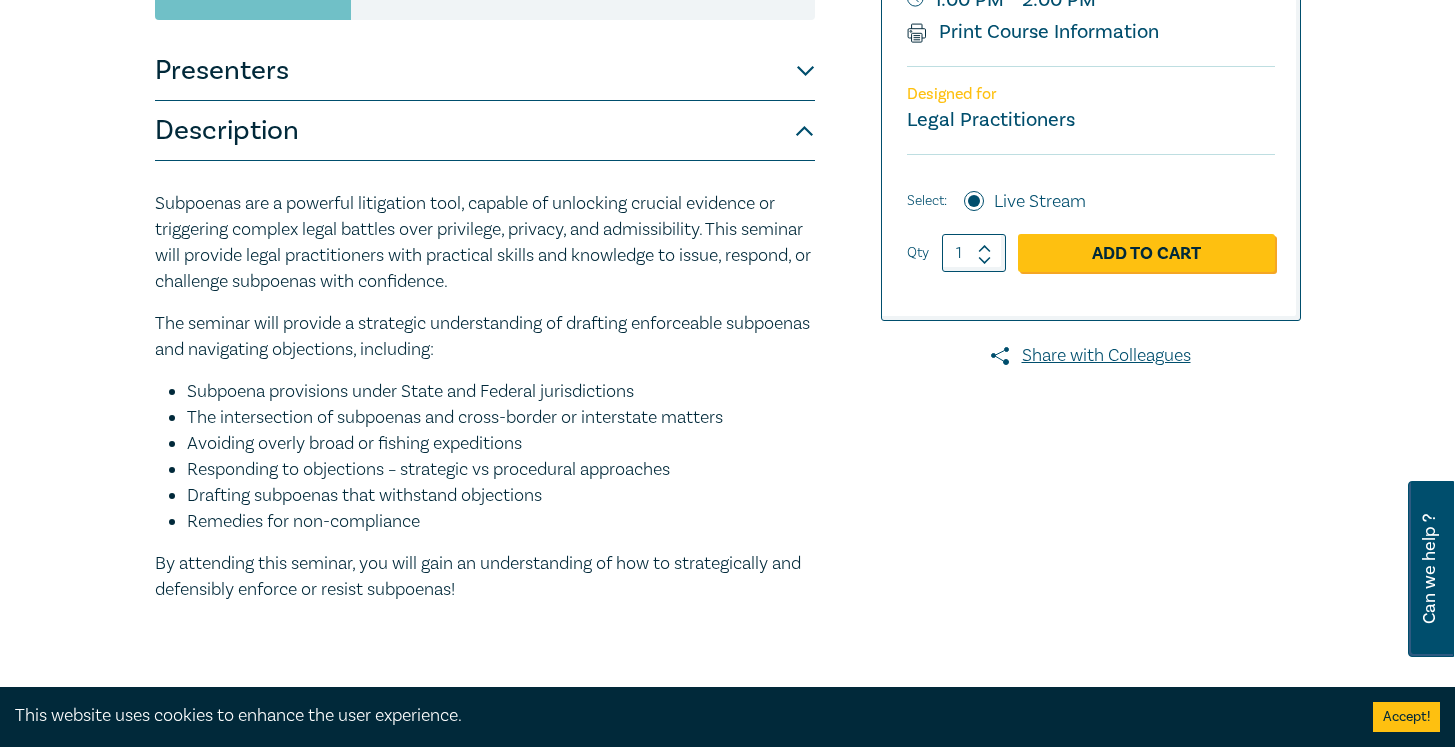 click on "Subpoenas – Drafting, Challenges, and Strategies   S25229 CPD  Seminar (1 Hour) CPD Points 1  Point Delivery Mode Live Stream Program type Live Streamed One Hour Seminars   Subpoenas – Drafting, Challenges, and Strategies   S25229 $ 175.00      Add to wishlist   Tuesday, 12 August 2025   1:00 PM - 2:00 PM Print Course Information Designed for Legal Practitioners $ 175.00 Select:  Live Stream Qty 1 Add to Cart Share with Colleagues Presenters Daniel Marquet Partner, Corrs Chambers Westgarth Daniel handles complex large-scale litigation. Specialising in commercial, insurance, competition and consumer protection litigation, he also provides a wide range of insurance and risk advice to c Read More Description  Subpoenas are a powerful litigation tool, capable of unlocking crucial evidence or triggering complex legal battles over privilege, privacy, and admissibility. This seminar will provide legal practitioners with practical skills and knowledge to issue, respond, or challenge subpoenas with confidence." at bounding box center [533, 242] 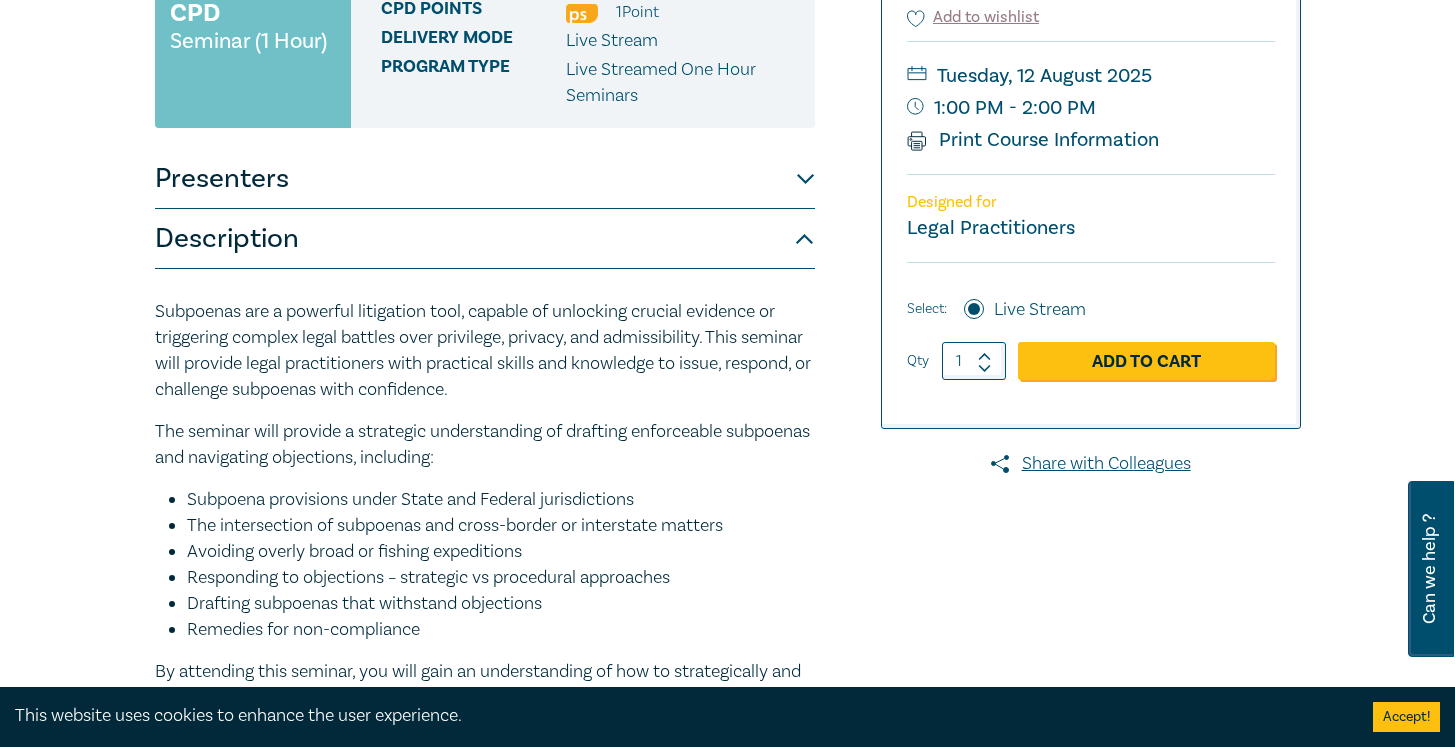 scroll, scrollTop: 0, scrollLeft: 0, axis: both 